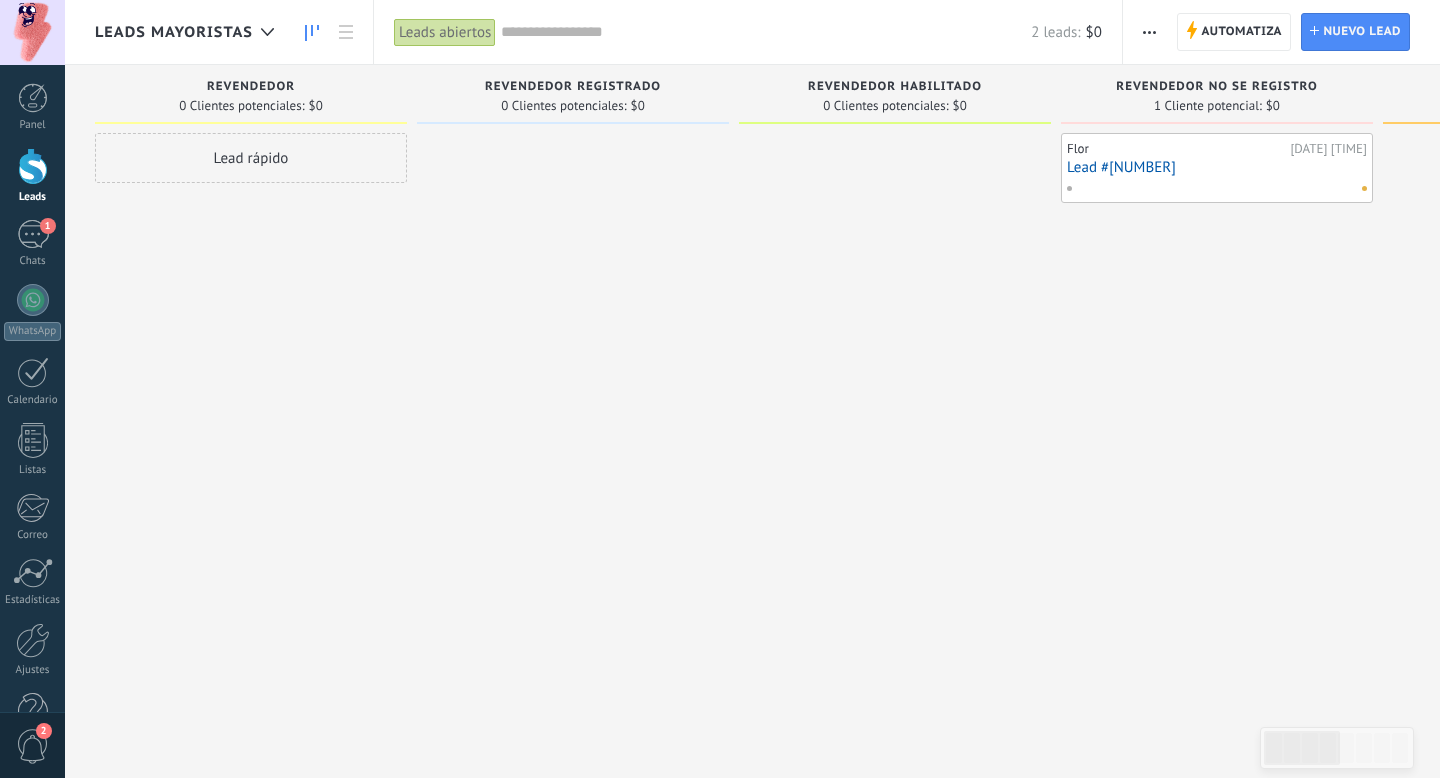 scroll, scrollTop: 0, scrollLeft: 0, axis: both 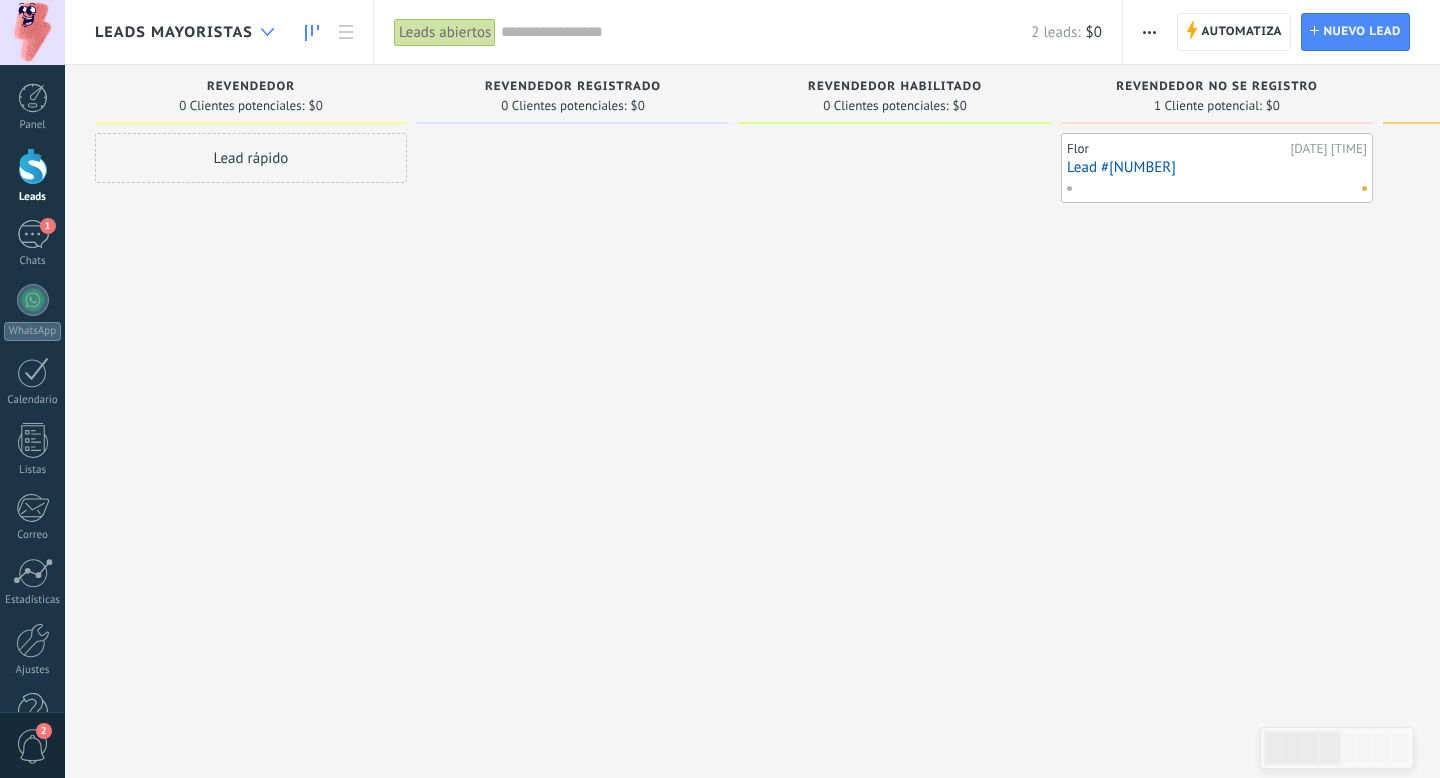 click at bounding box center [267, 32] 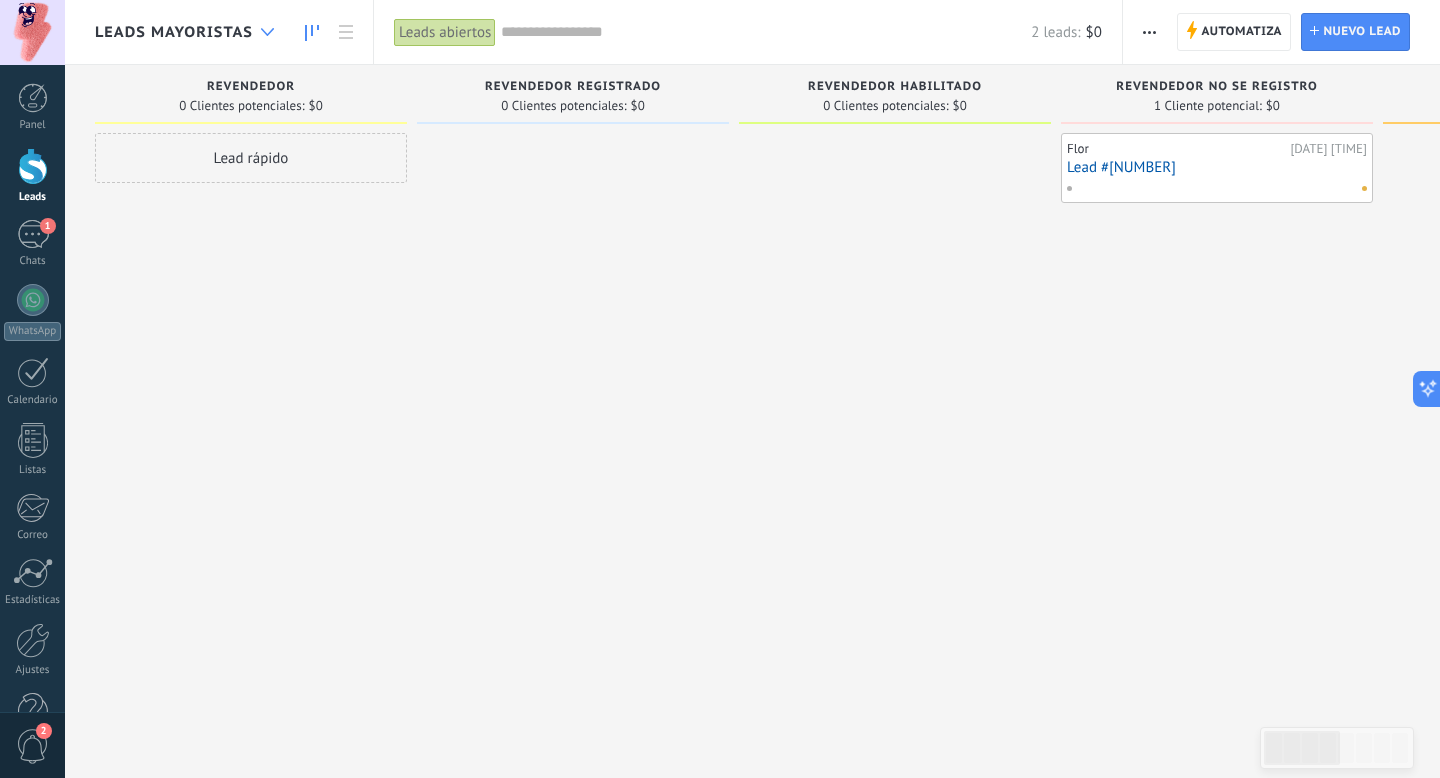 scroll, scrollTop: 0, scrollLeft: 0, axis: both 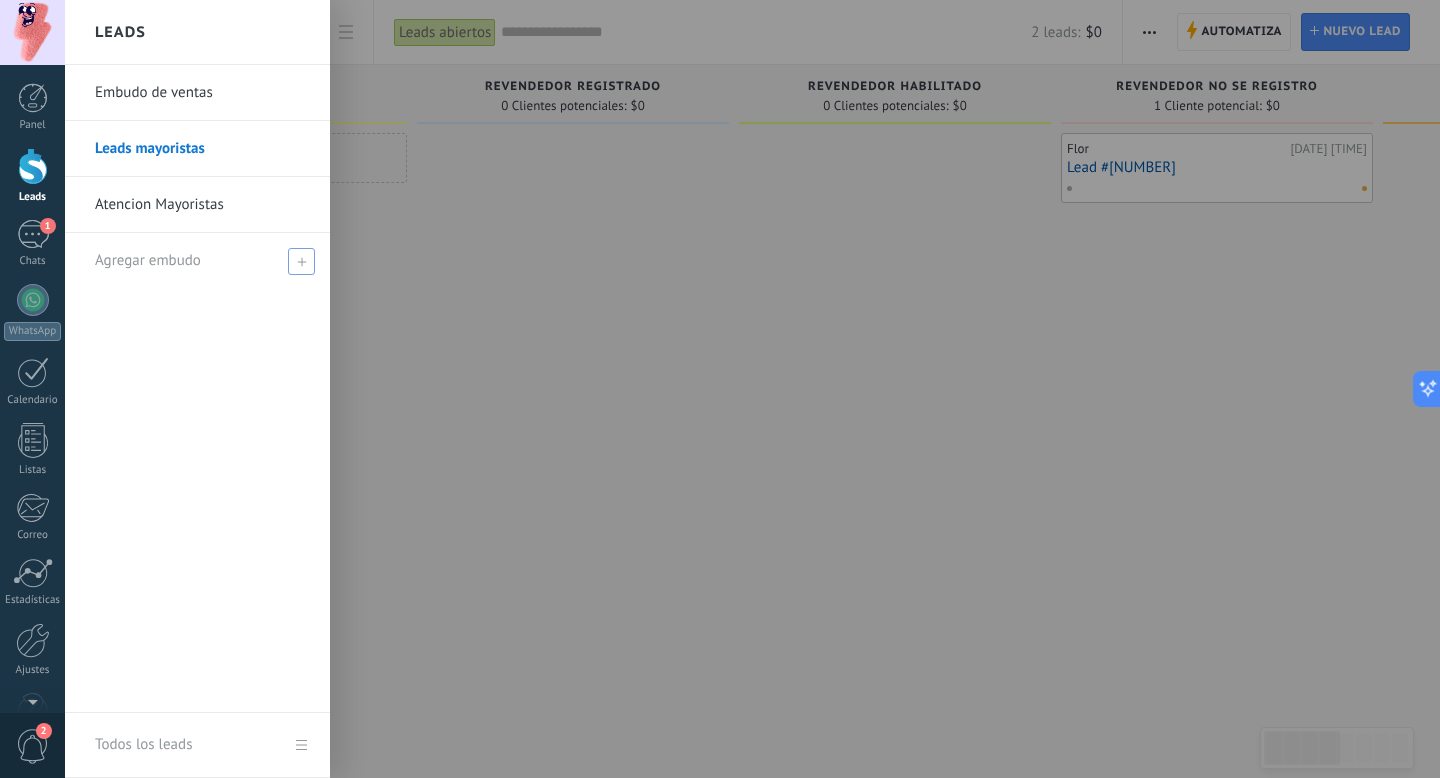 click at bounding box center [301, 261] 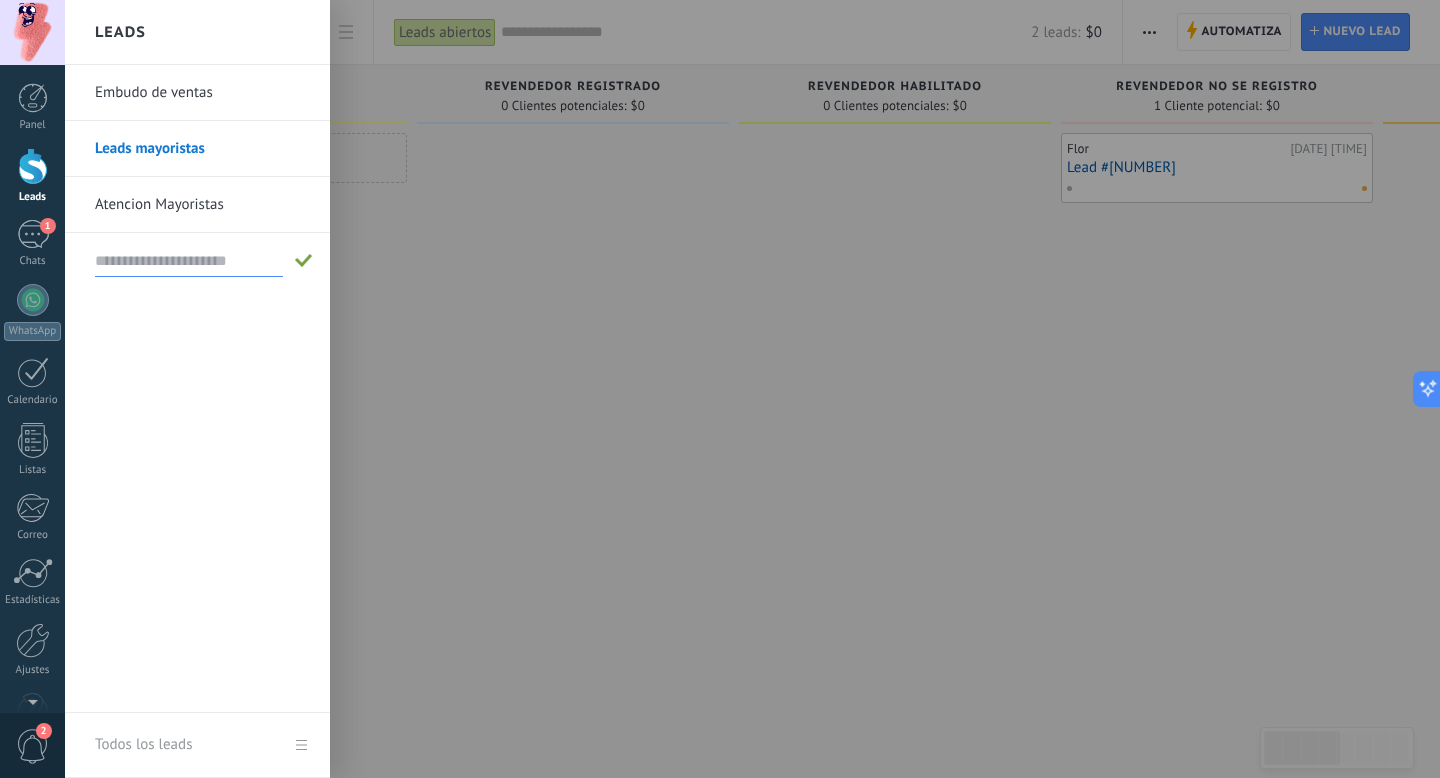 click at bounding box center [189, 261] 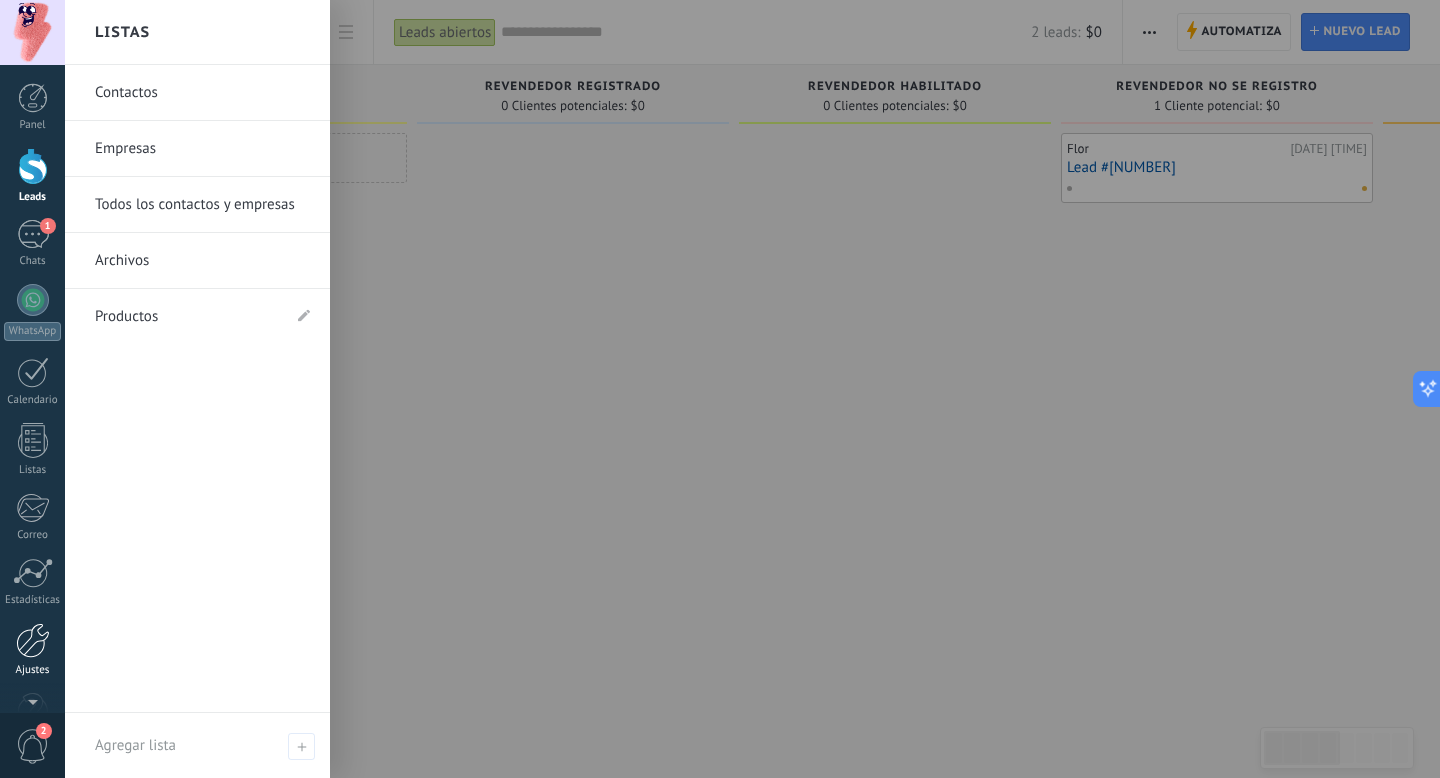 click at bounding box center [33, 640] 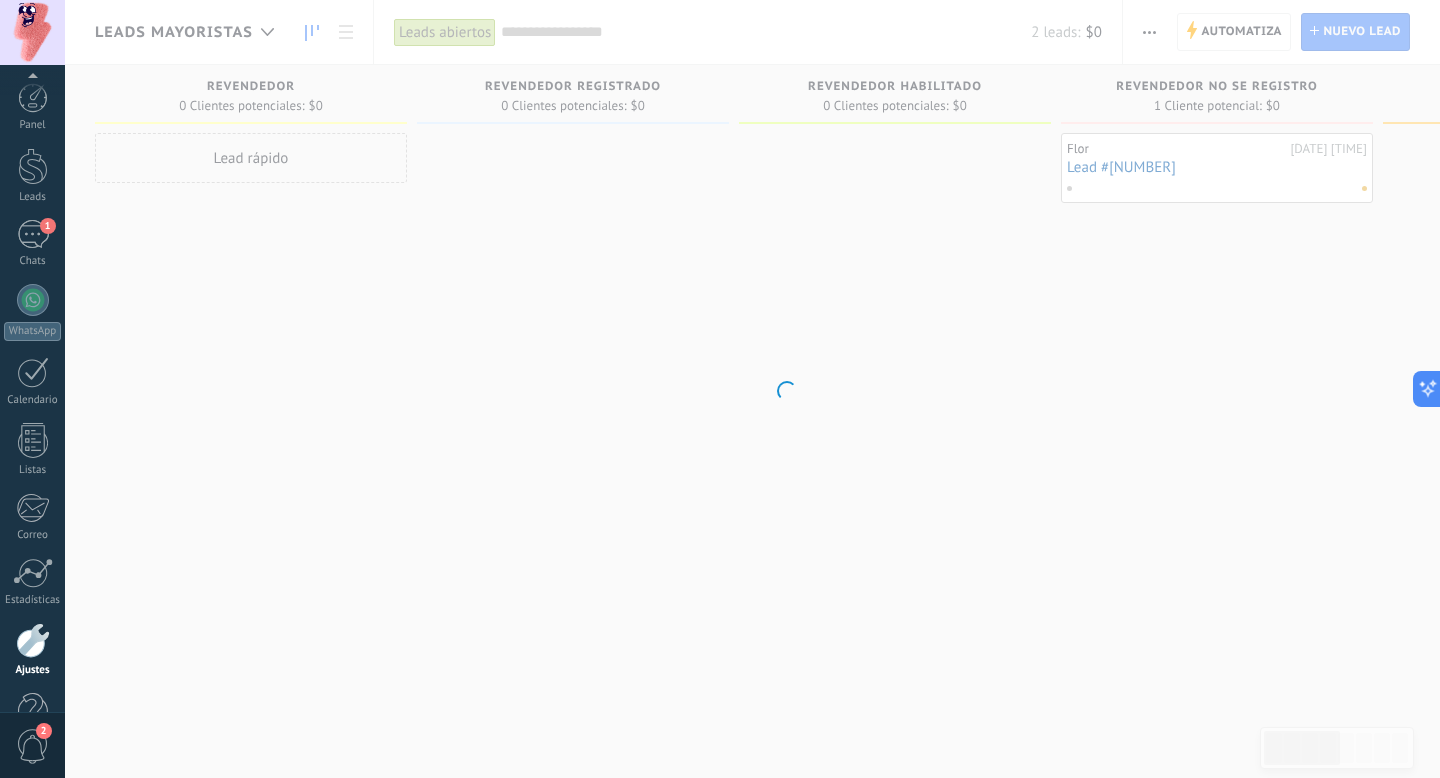 scroll, scrollTop: 54, scrollLeft: 0, axis: vertical 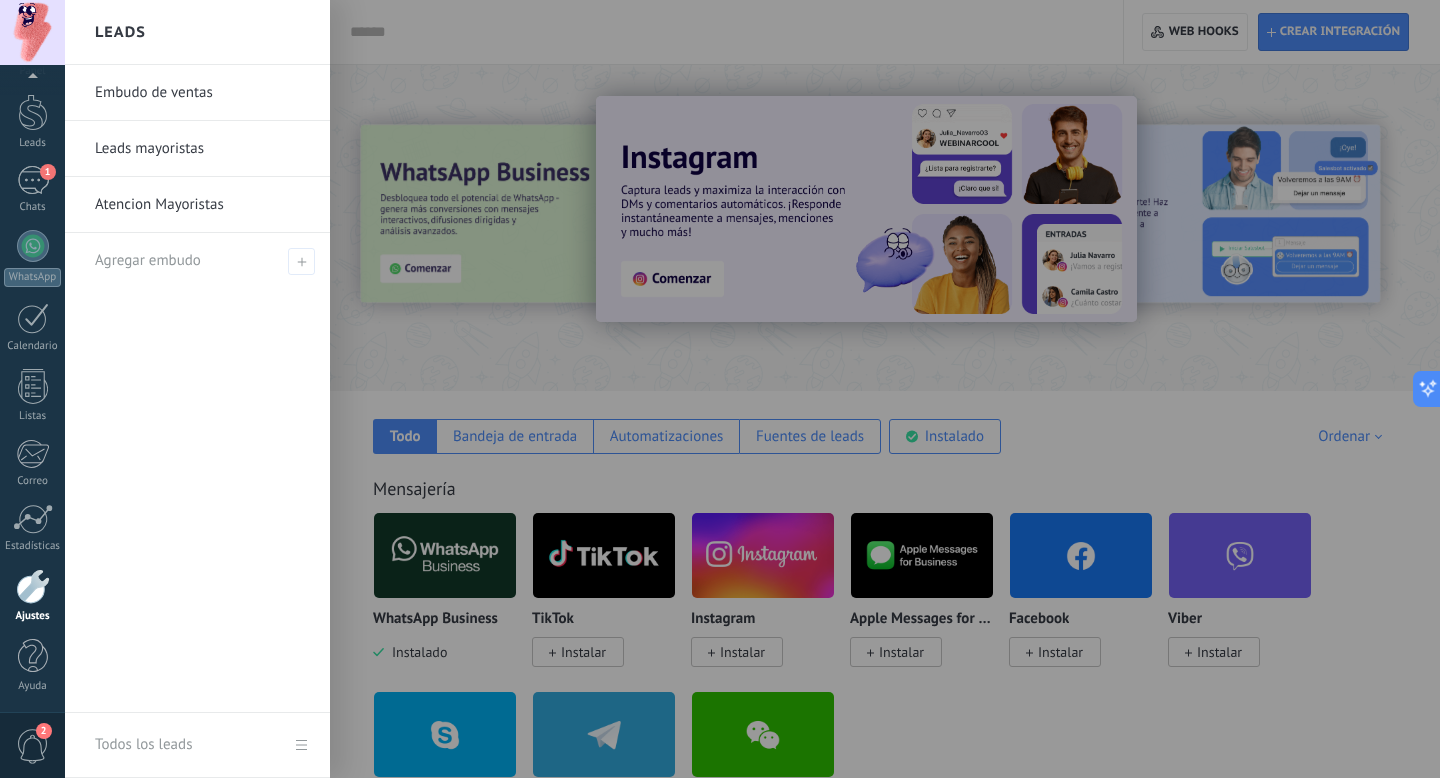 click on "Leads mayoristas" at bounding box center [202, 149] 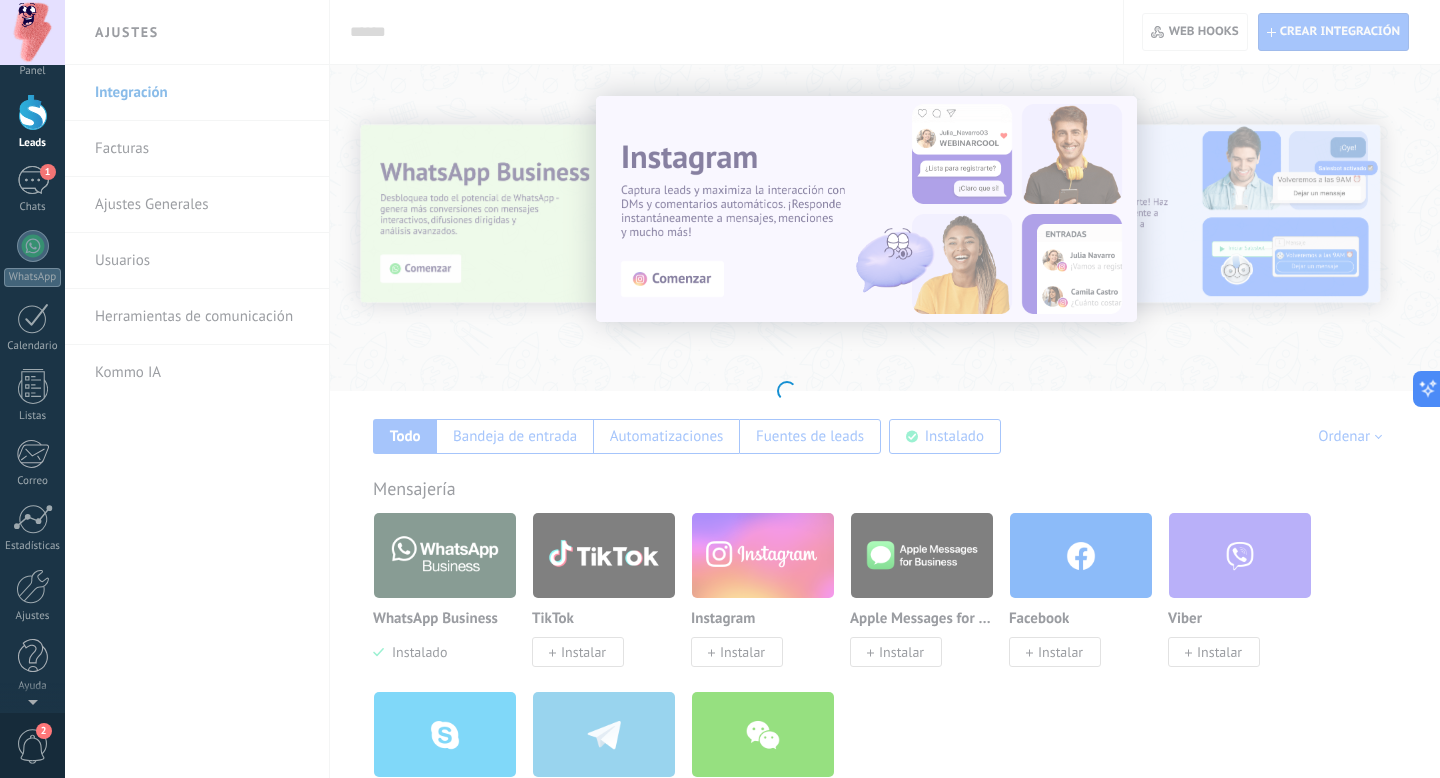 scroll, scrollTop: 0, scrollLeft: 0, axis: both 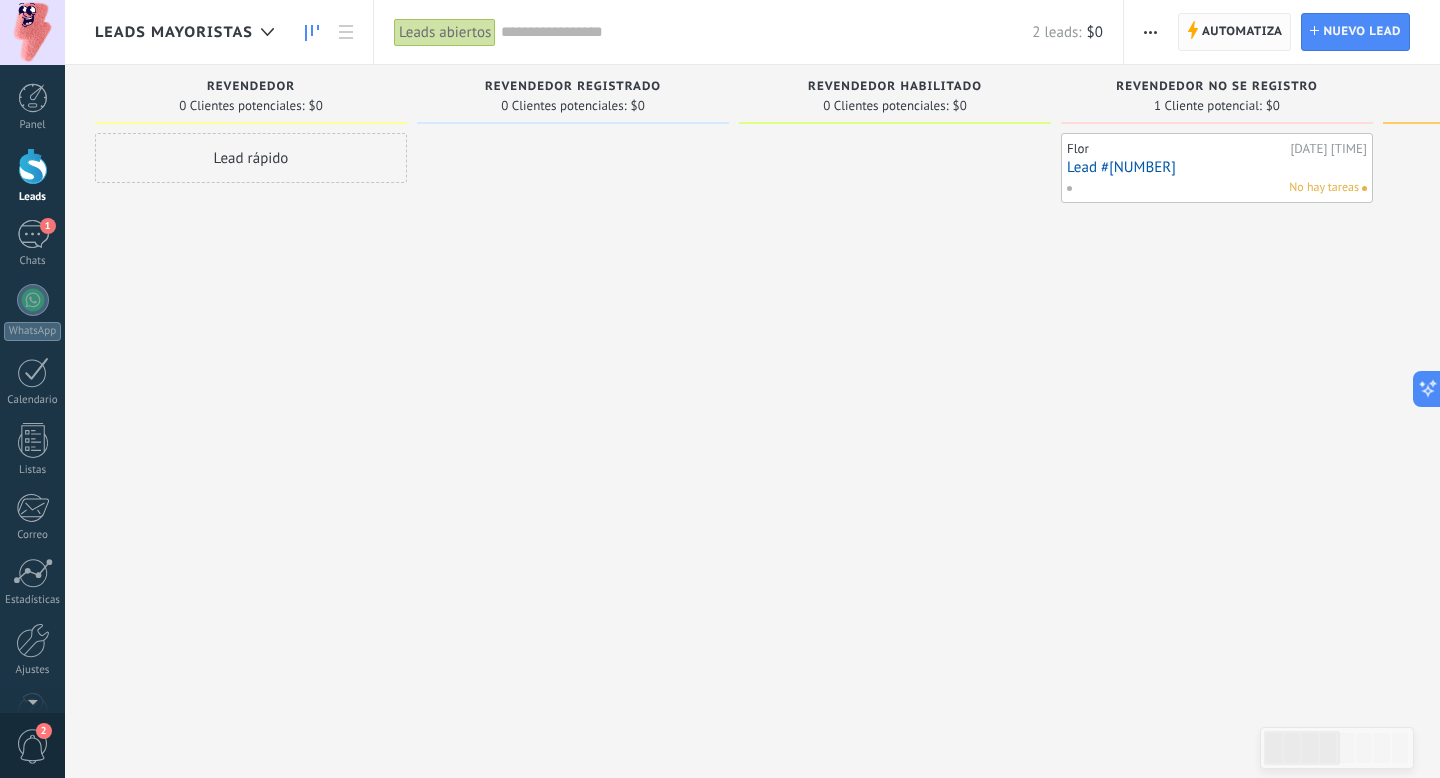 click on "Automatiza" at bounding box center (1242, 32) 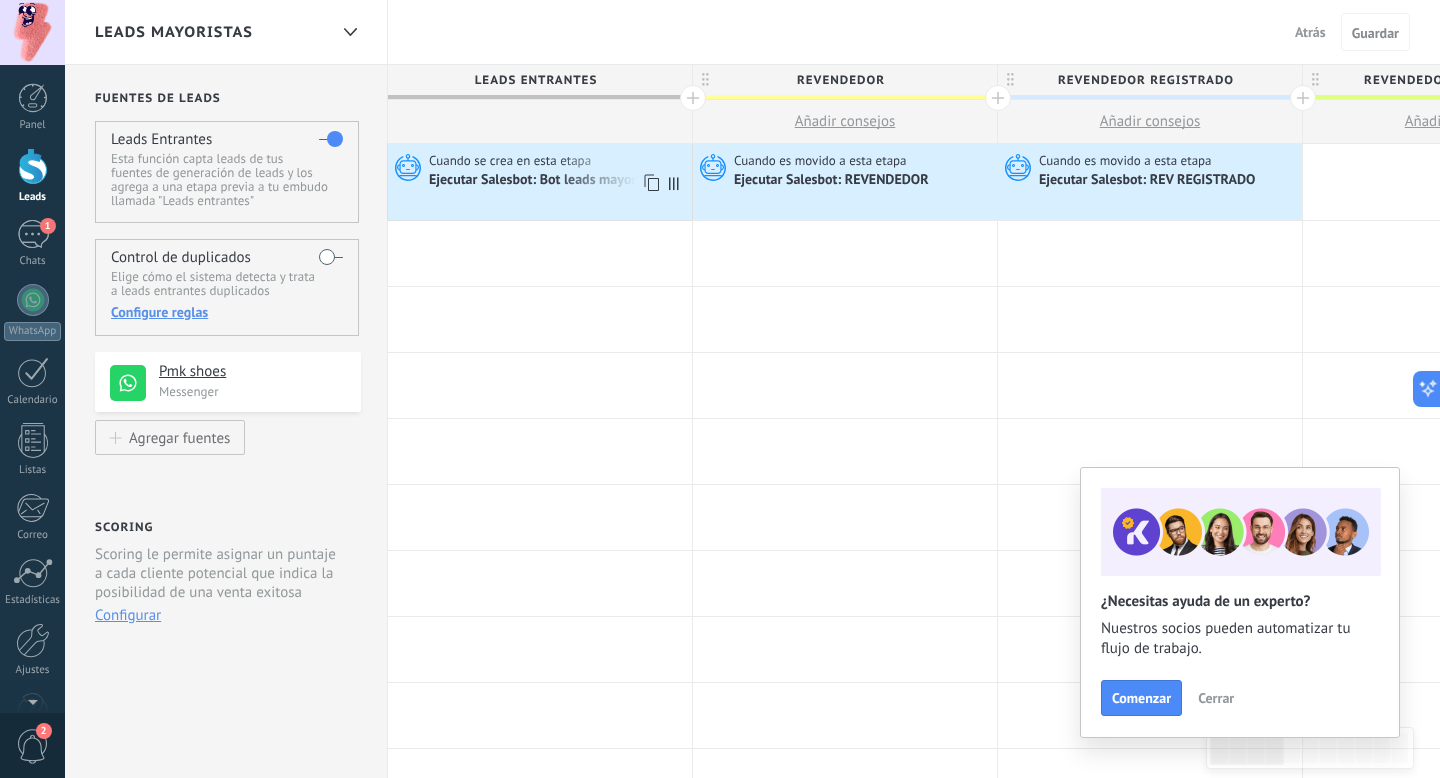 click on "Ejecutar Salesbot: Bot leads mayoristas" at bounding box center (548, 181) 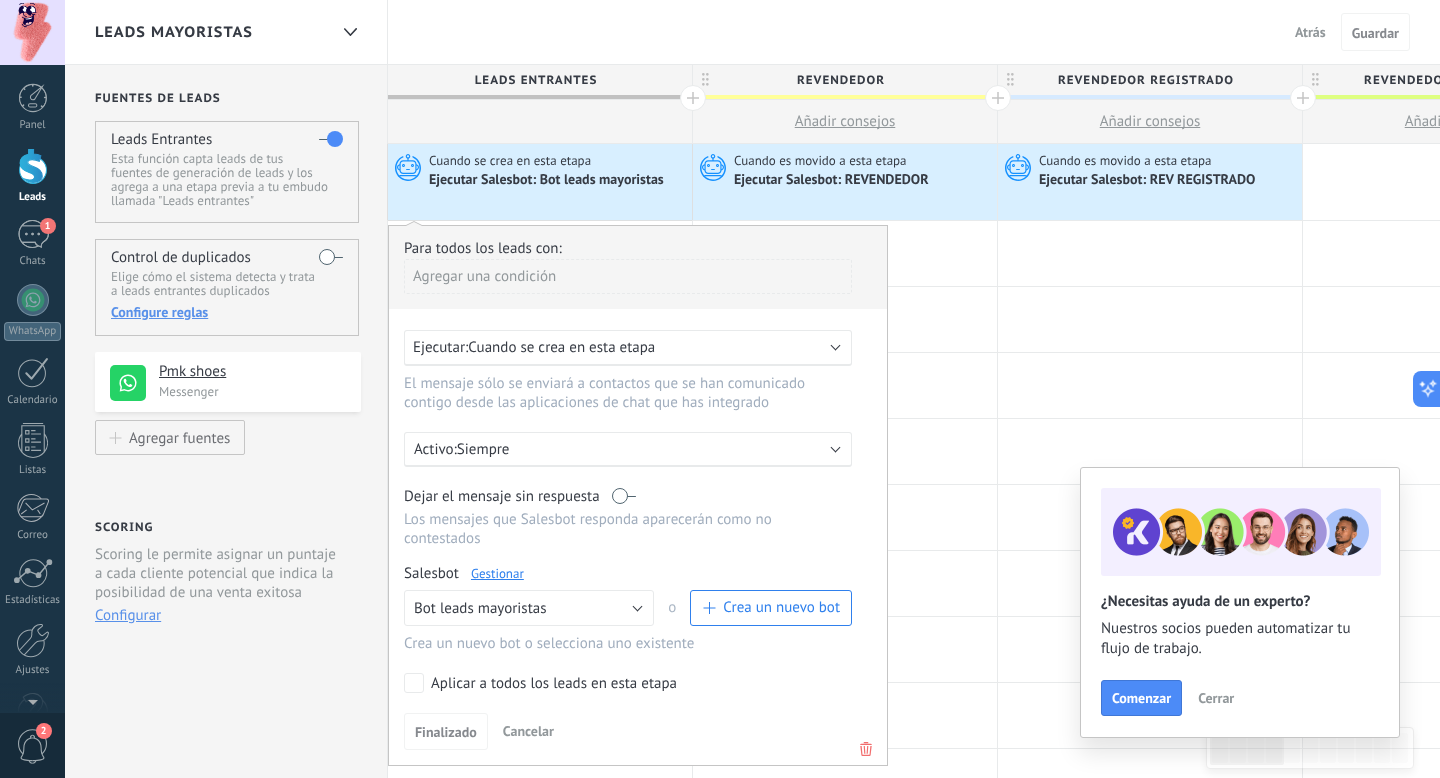click on "Gestionar" at bounding box center [497, 573] 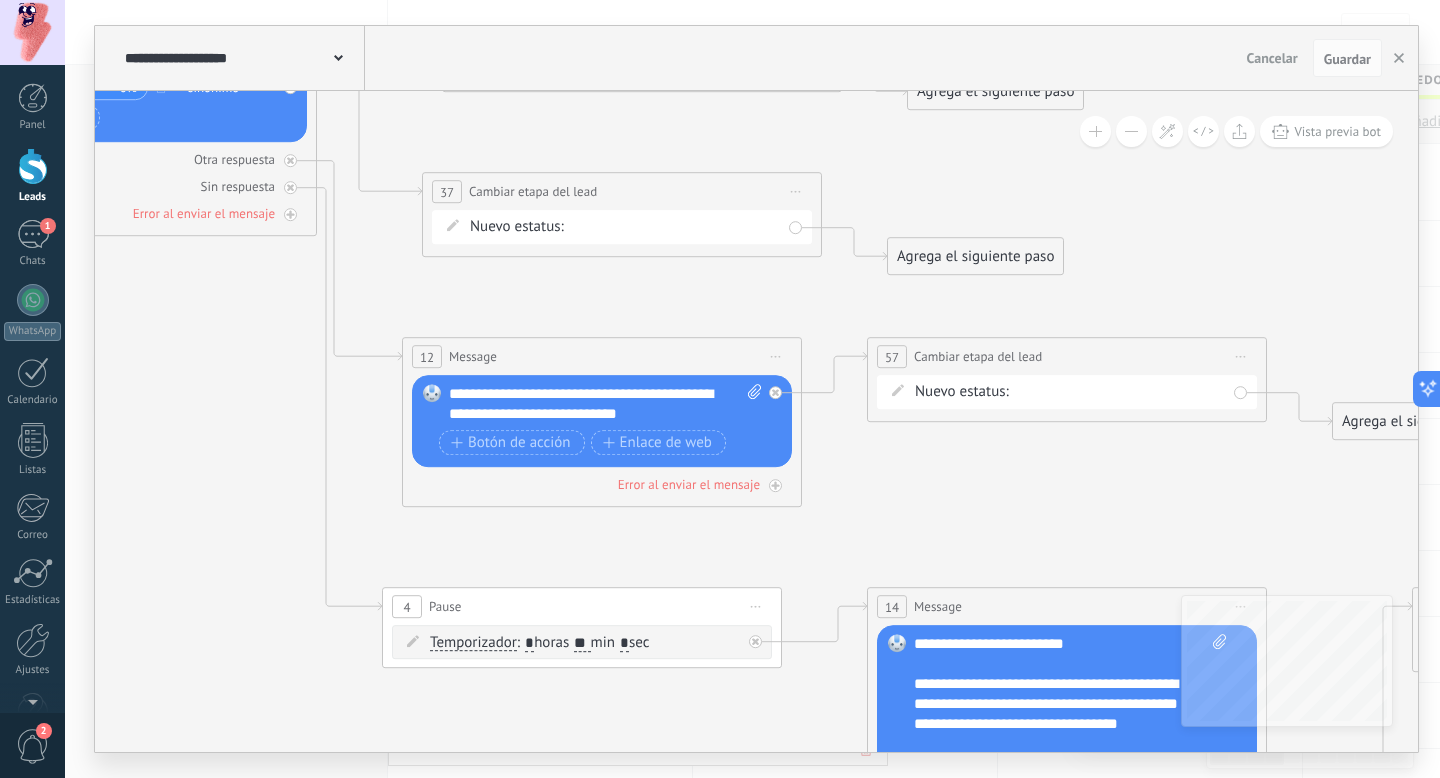 click on "**********" at bounding box center (120, -51) 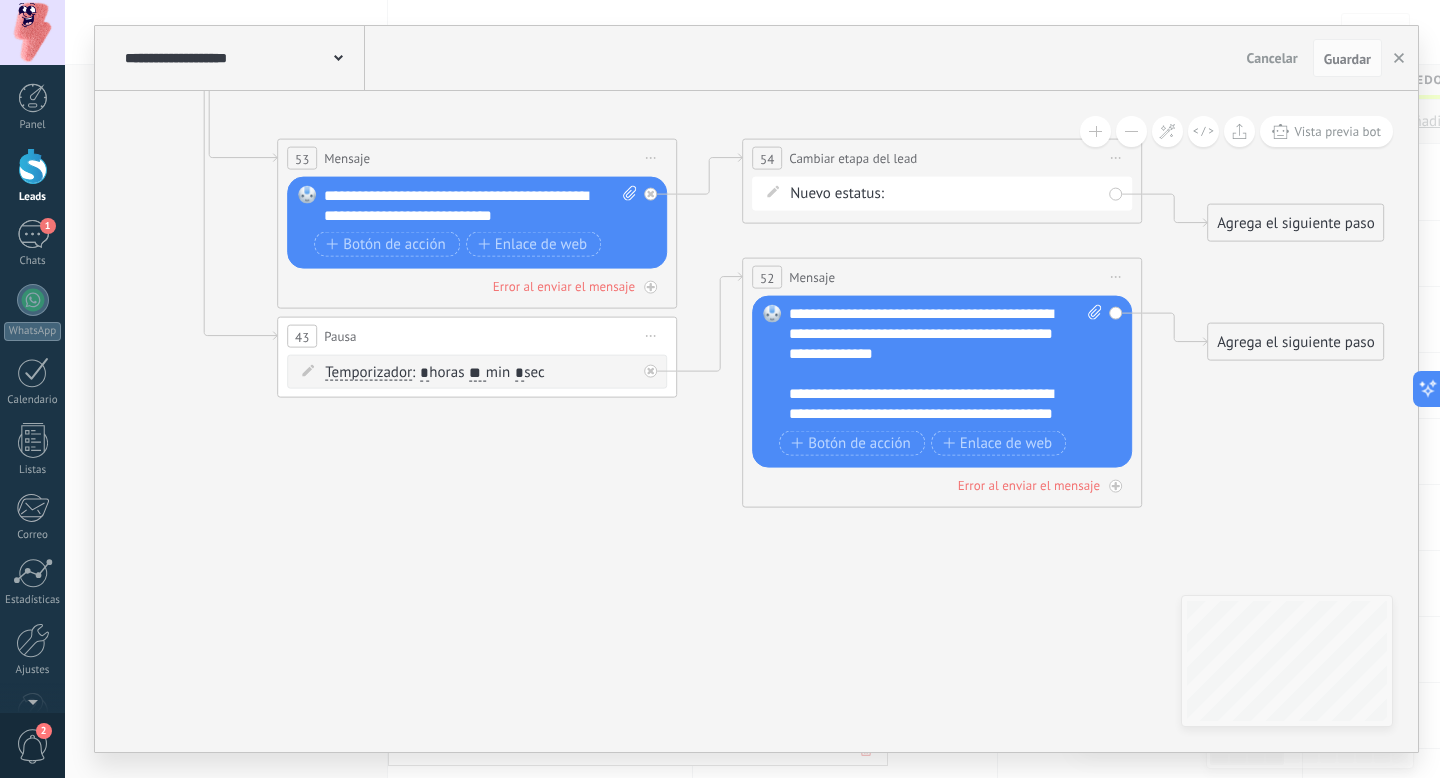 scroll, scrollTop: 0, scrollLeft: 0, axis: both 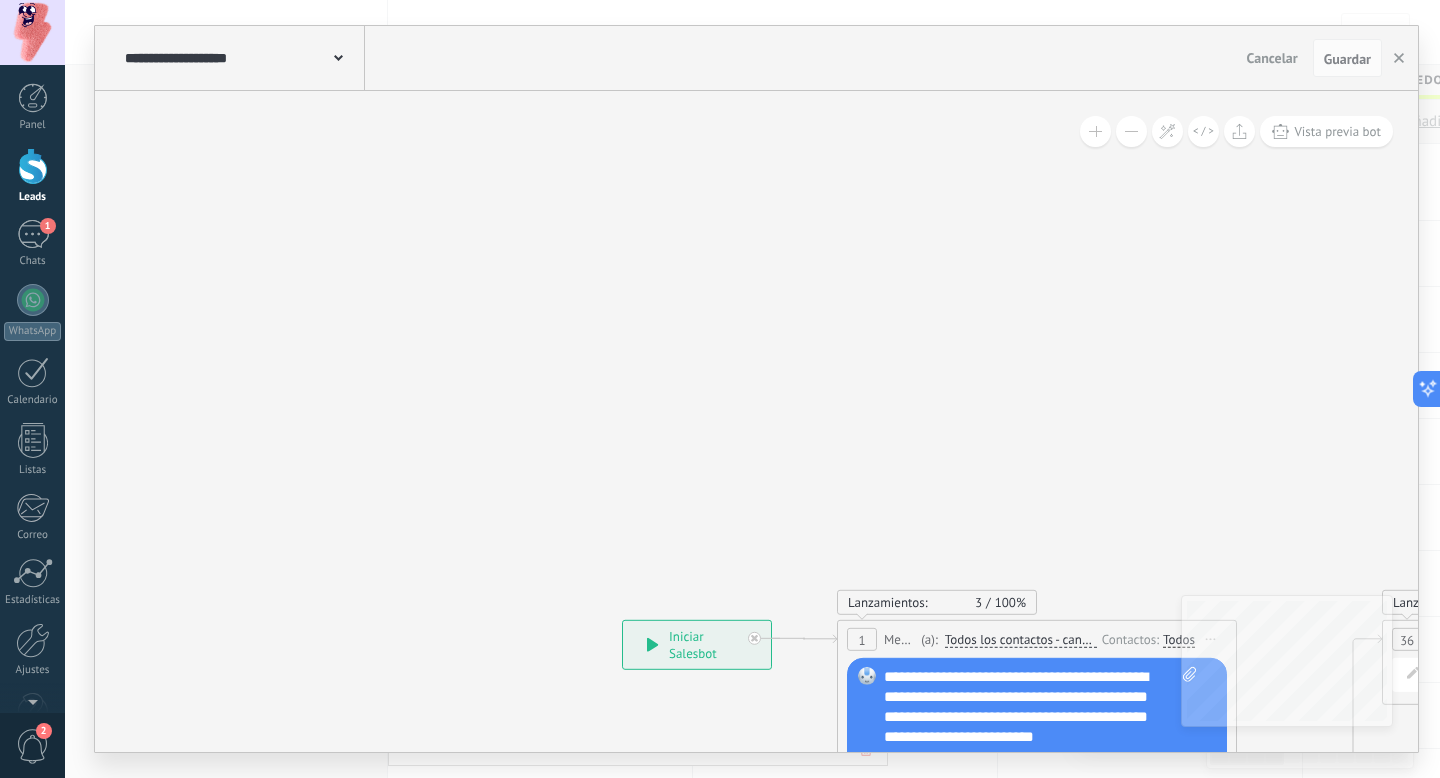 click at bounding box center (1966, 1424) 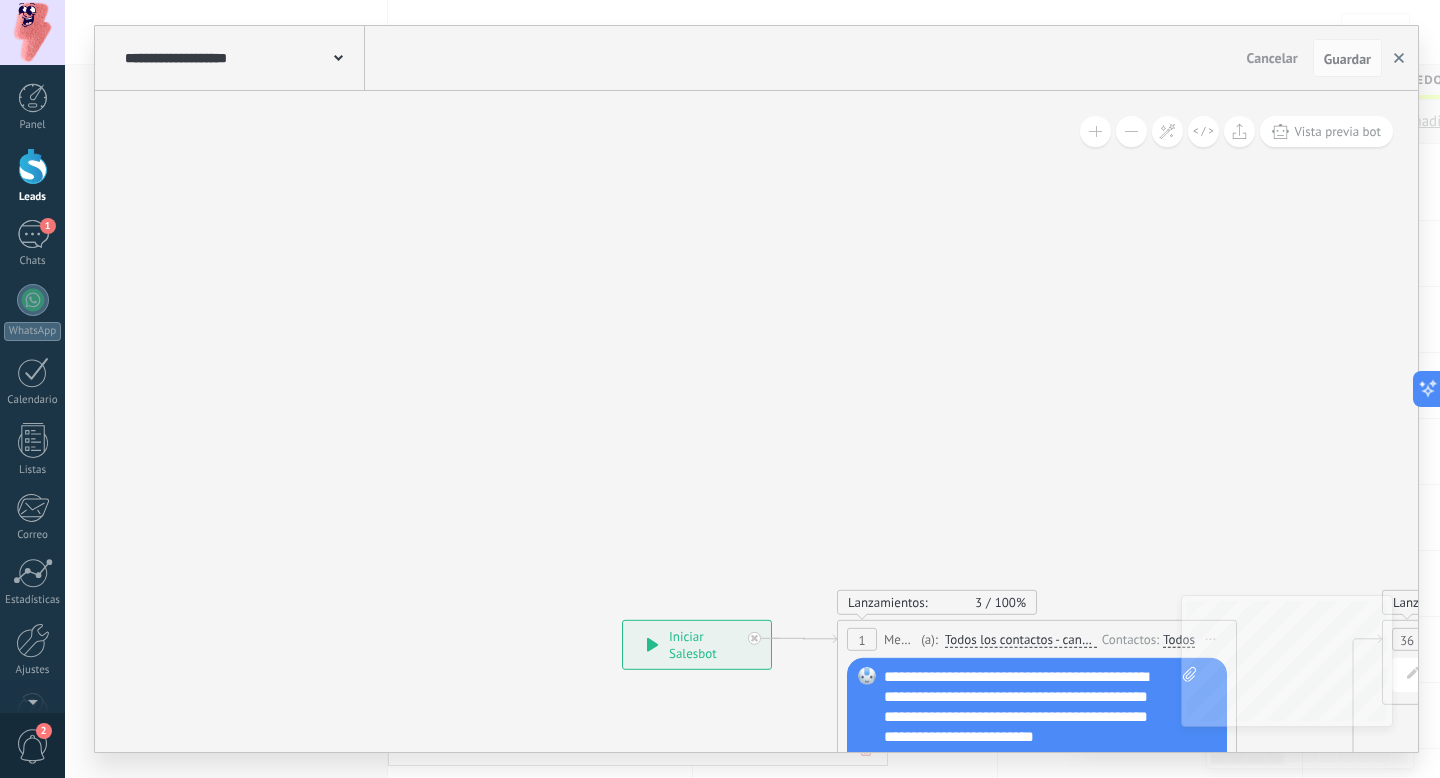 click at bounding box center [1399, 58] 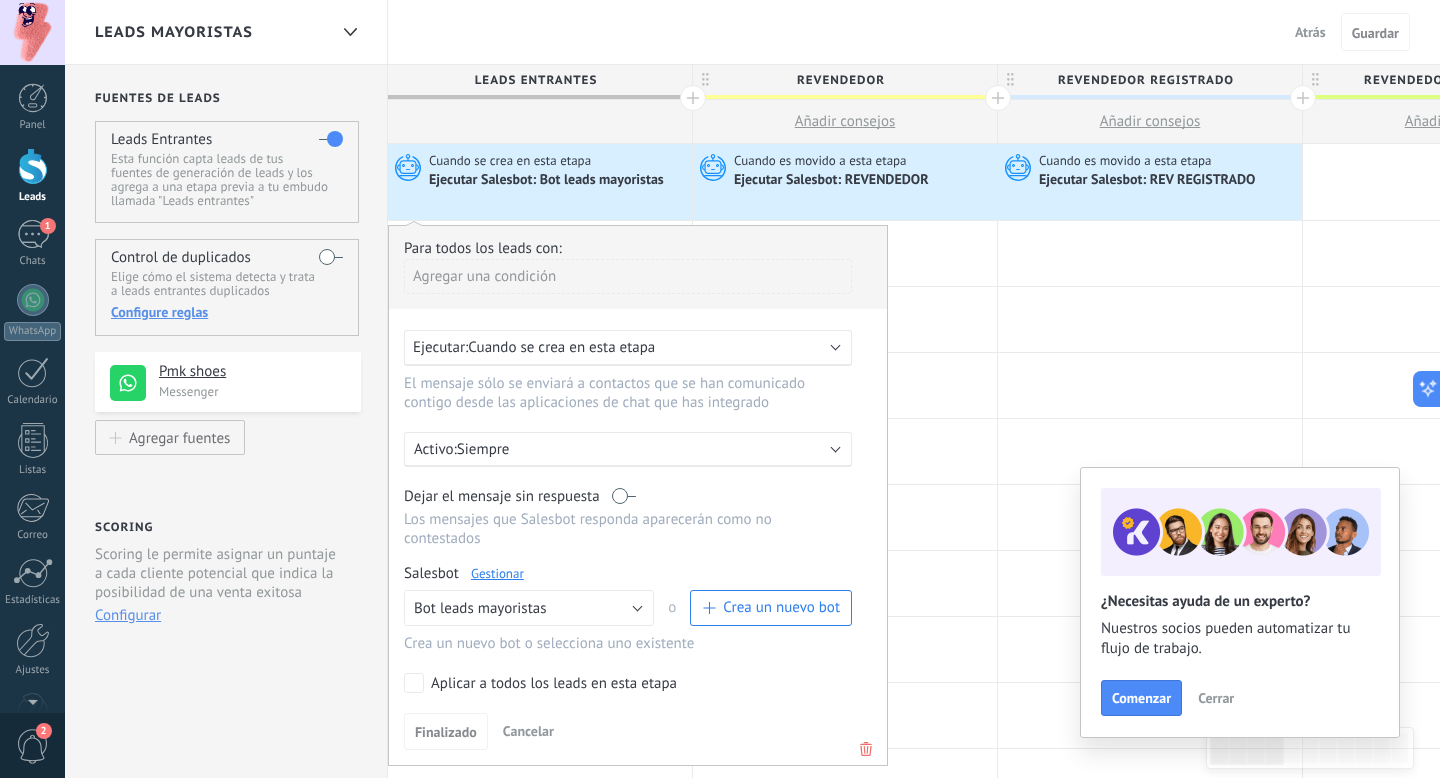click on "Ejecutar Salesbot: REVENDEDOR" at bounding box center [548, 181] 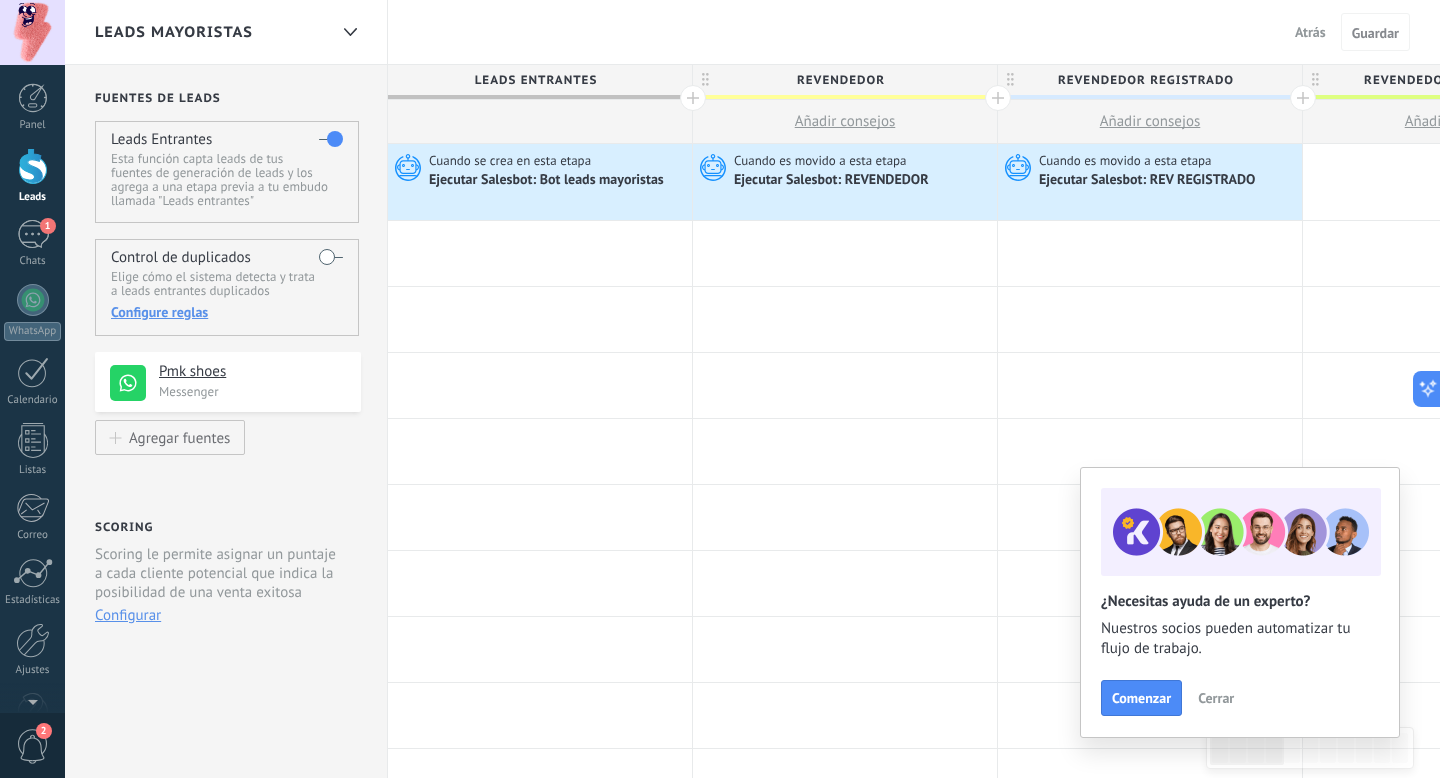 click on "Ejecutar Salesbot: REVENDEDOR" at bounding box center [548, 181] 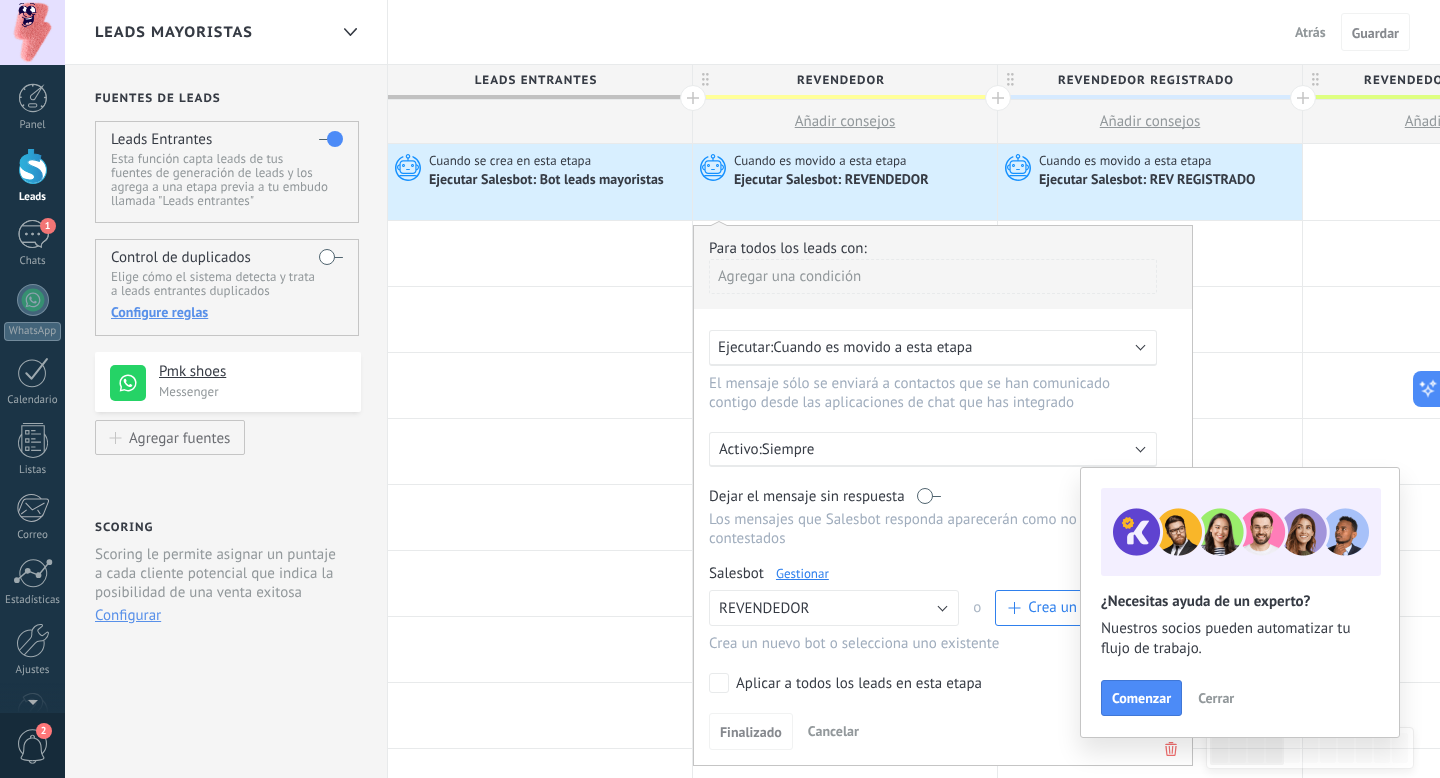 click on "Ejecutar Salesbot: REVENDEDOR" at bounding box center (548, 181) 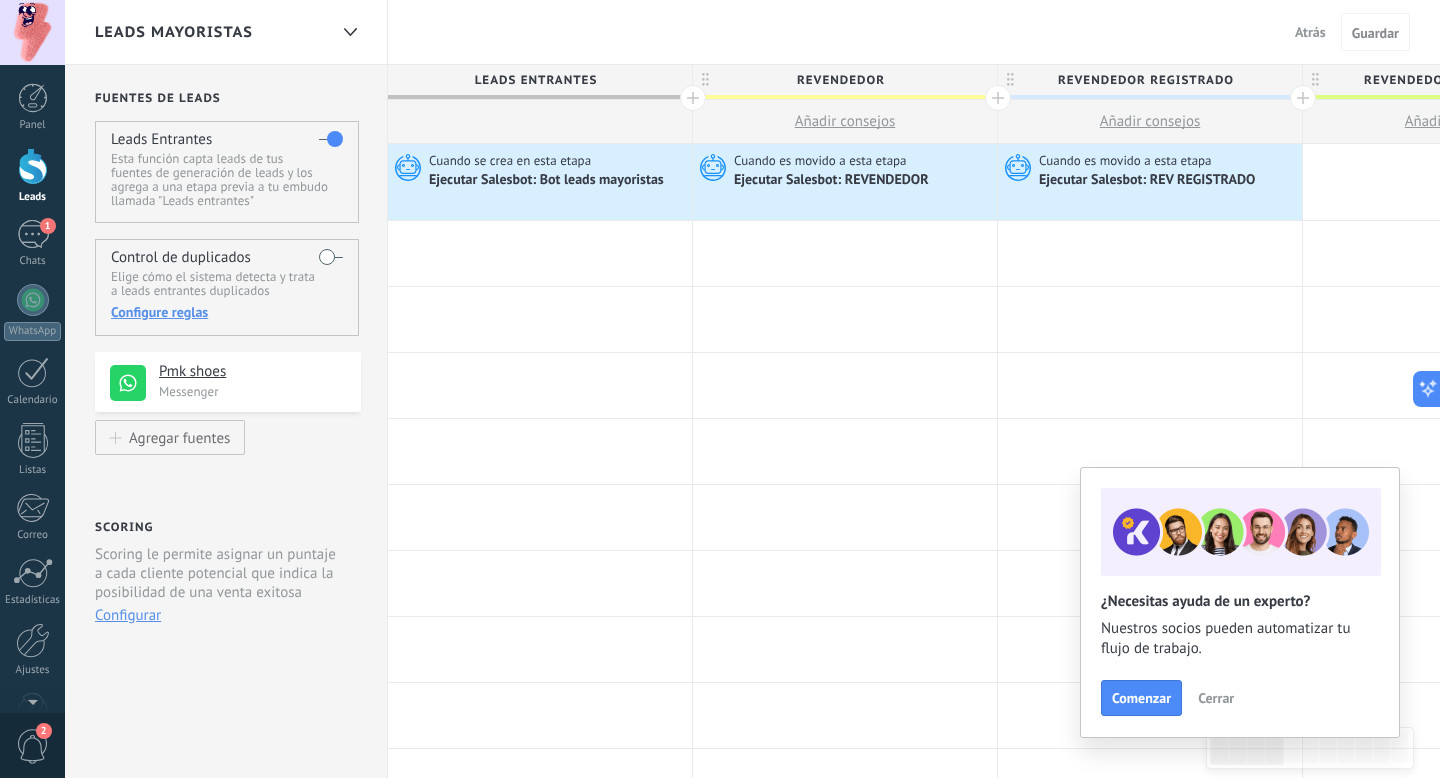 click on "Ejecutar Salesbot: REVENDEDOR" at bounding box center [548, 181] 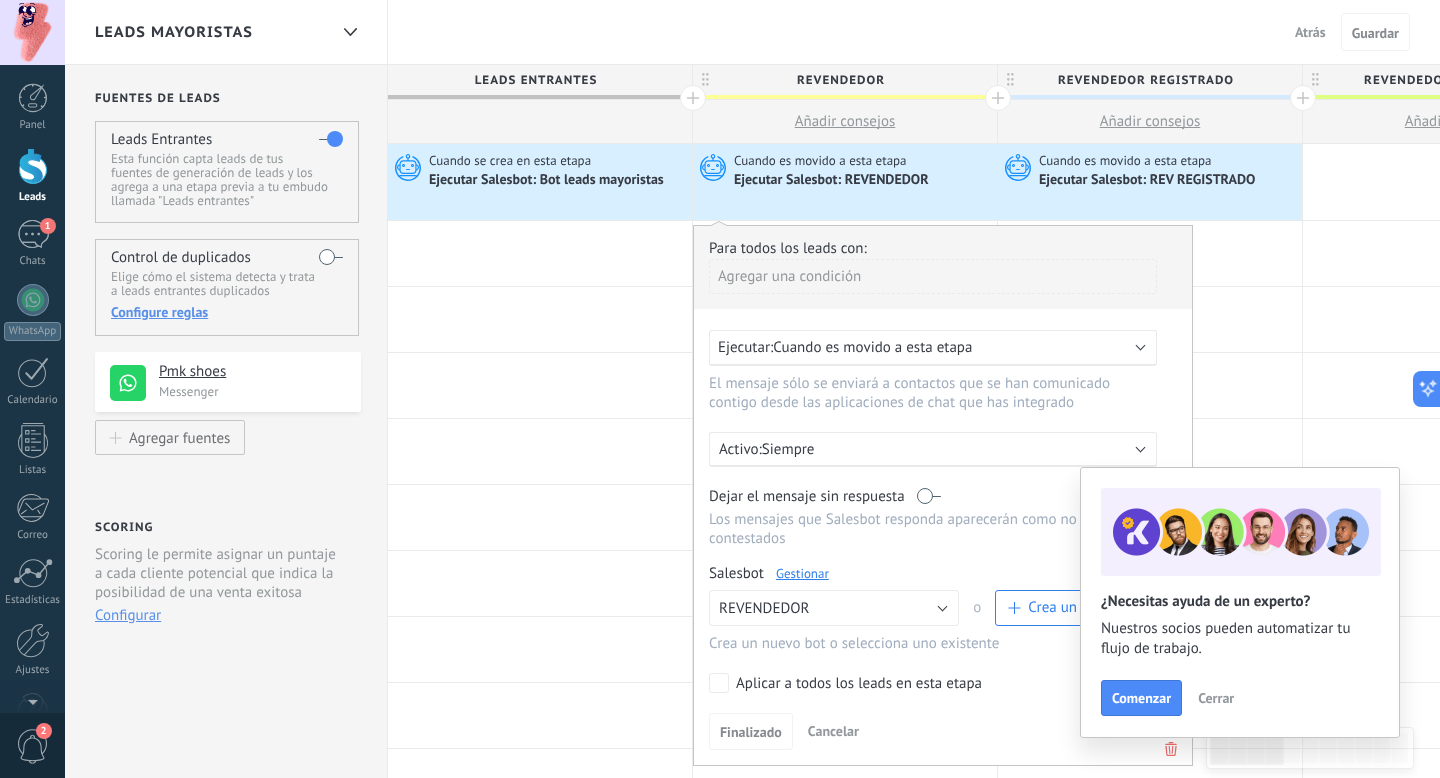 click on "Gestionar" at bounding box center [802, 573] 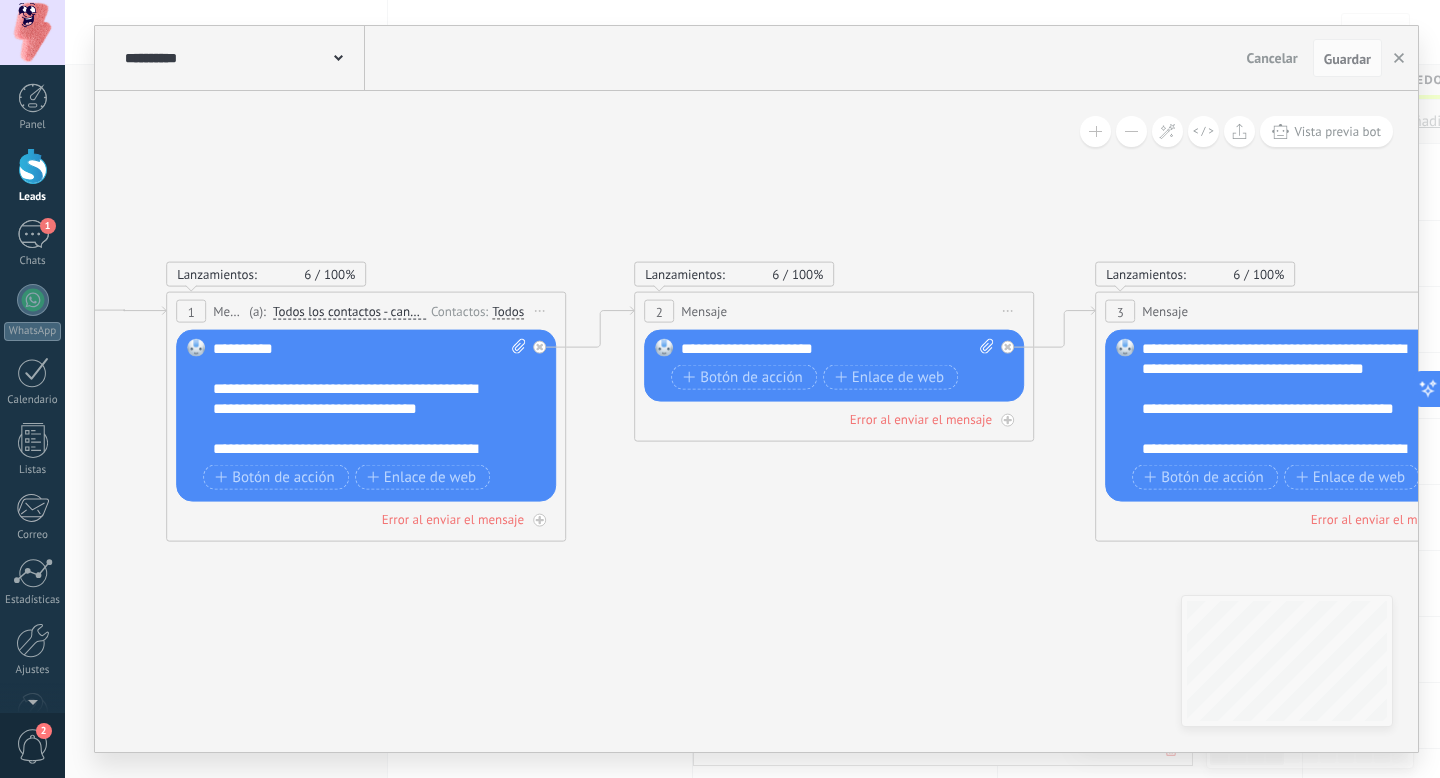 click at bounding box center (518, 346) 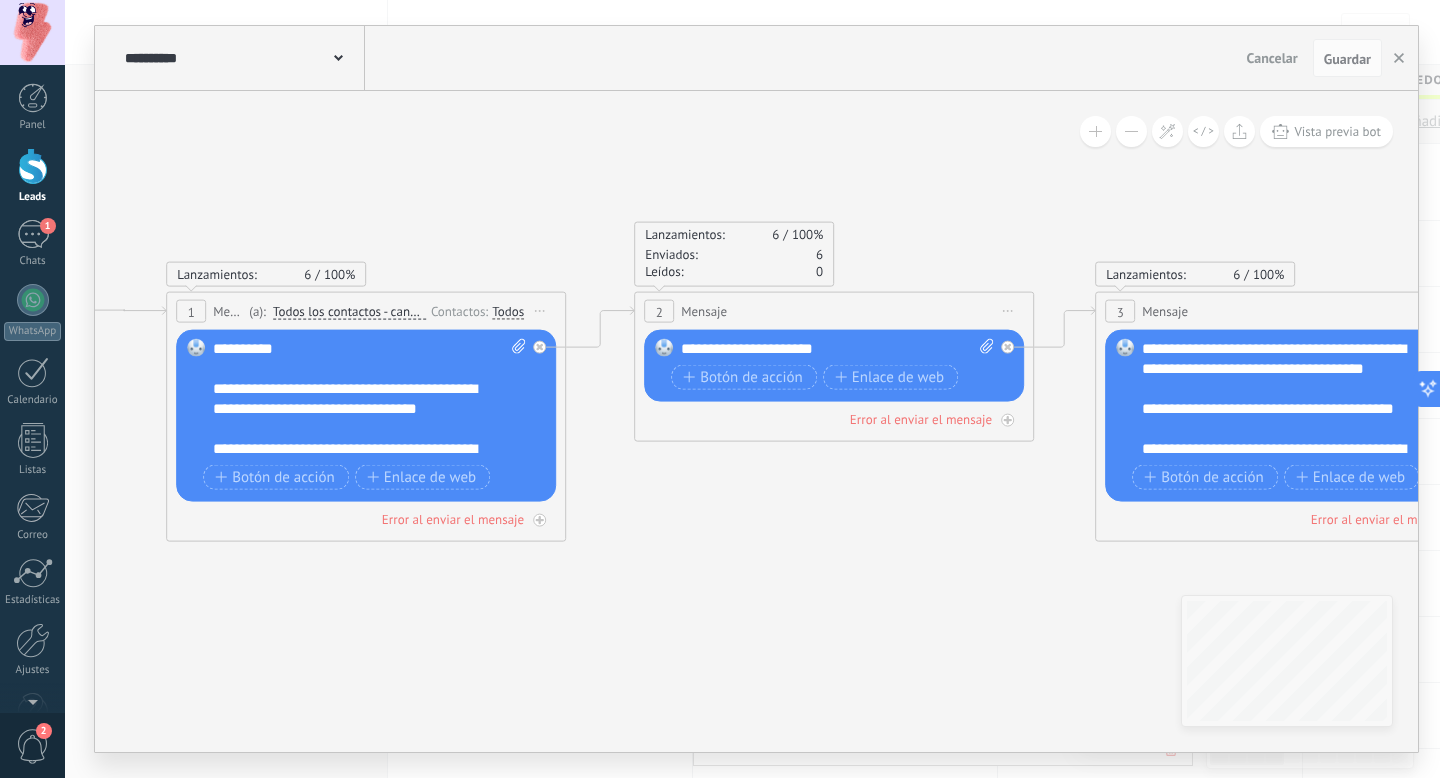 click at bounding box center (1645, 649) 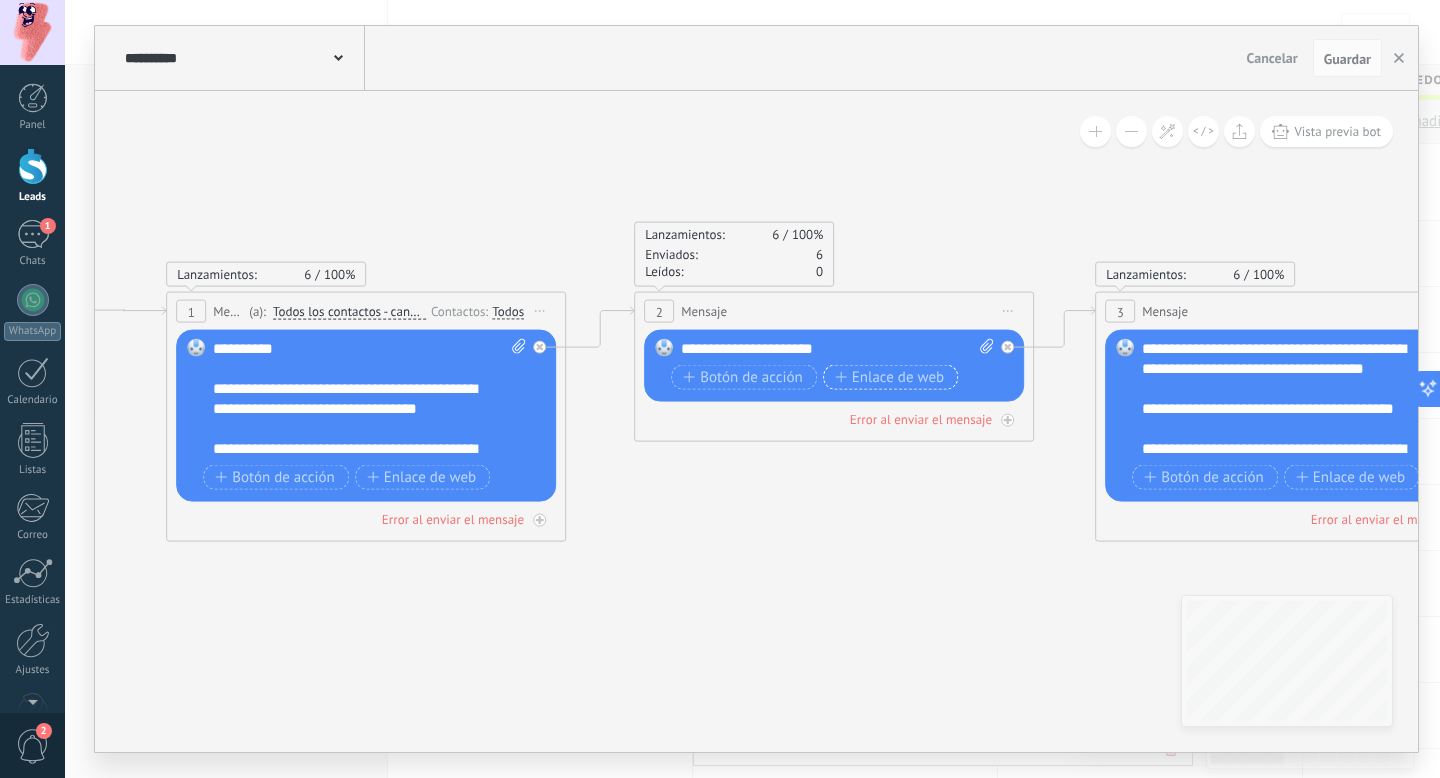 click on "Enlace de web" at bounding box center (422, 477) 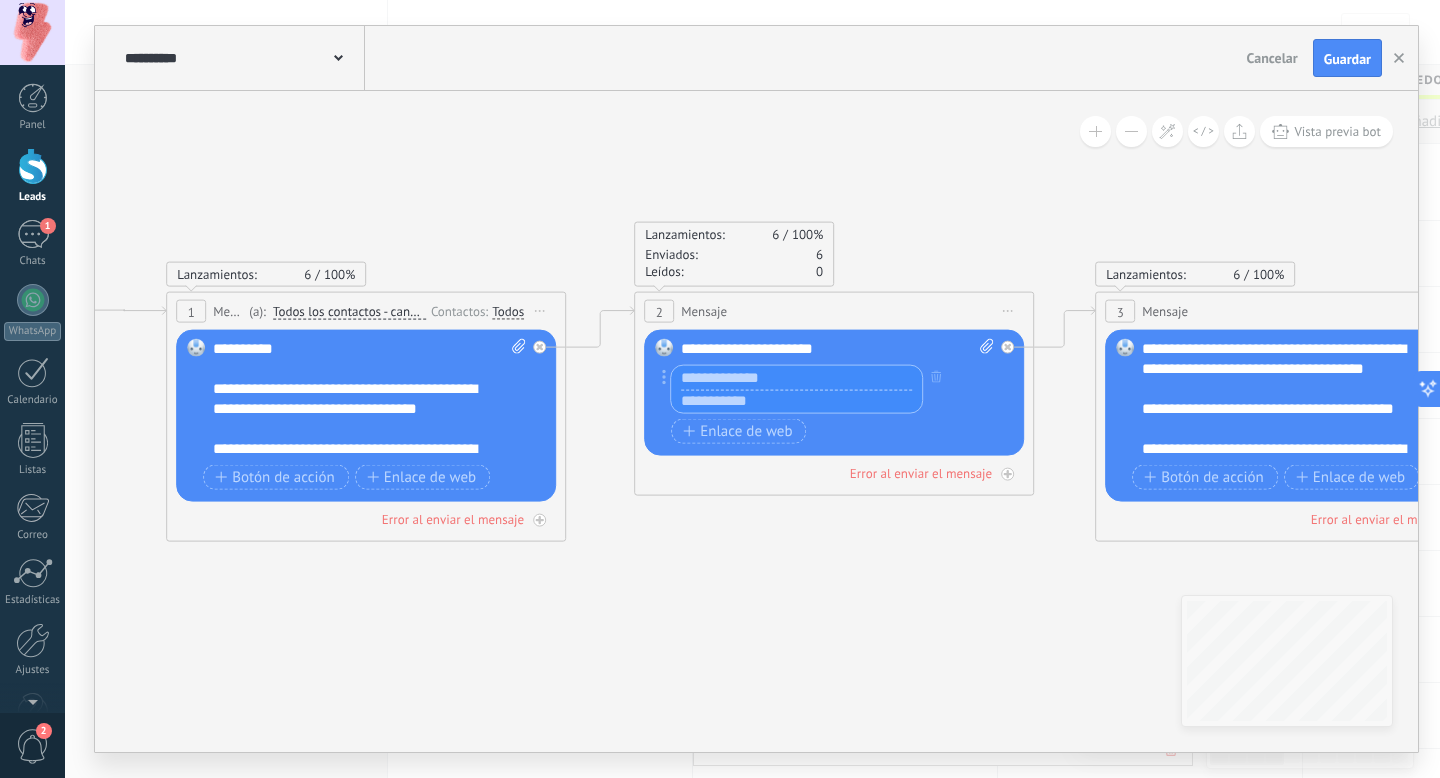 click at bounding box center [796, 401] 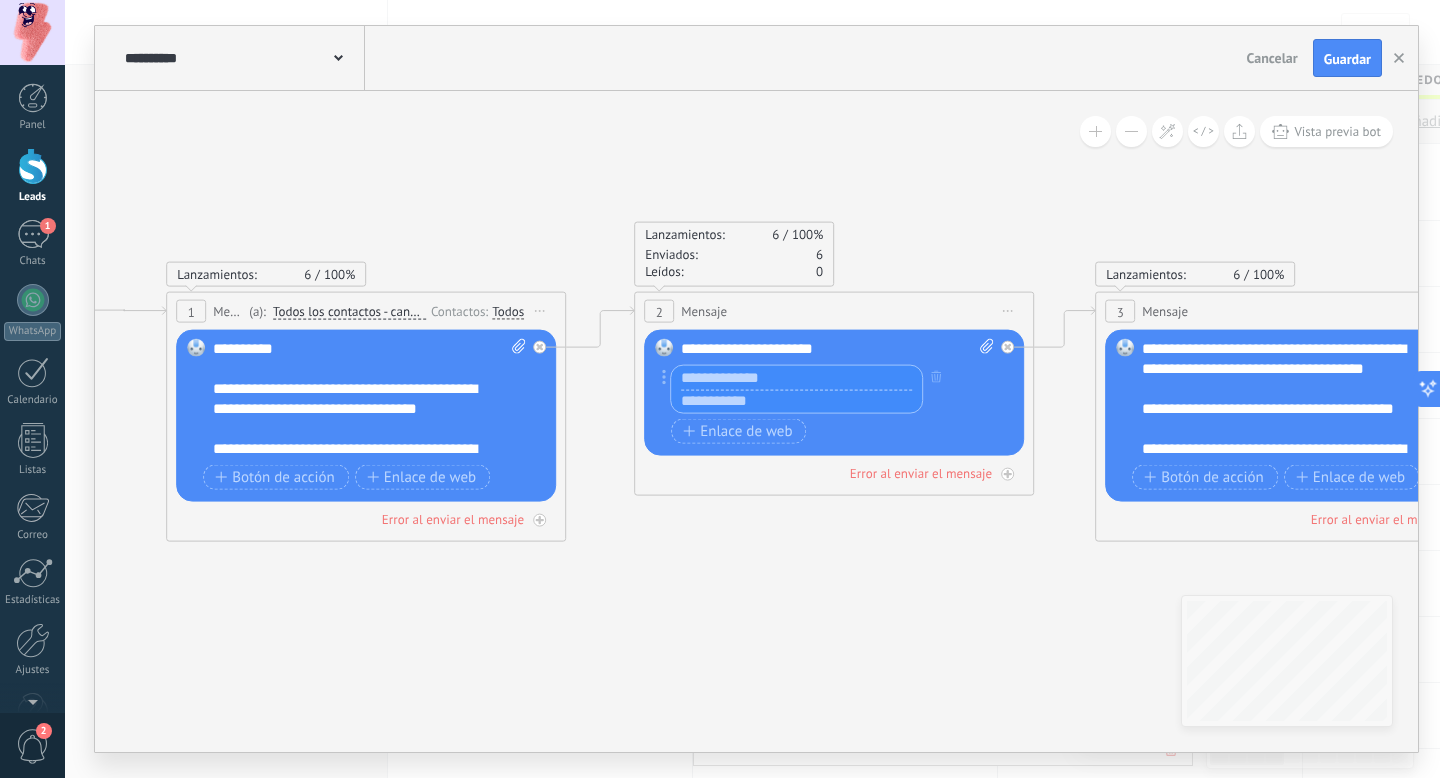 click at bounding box center (518, 346) 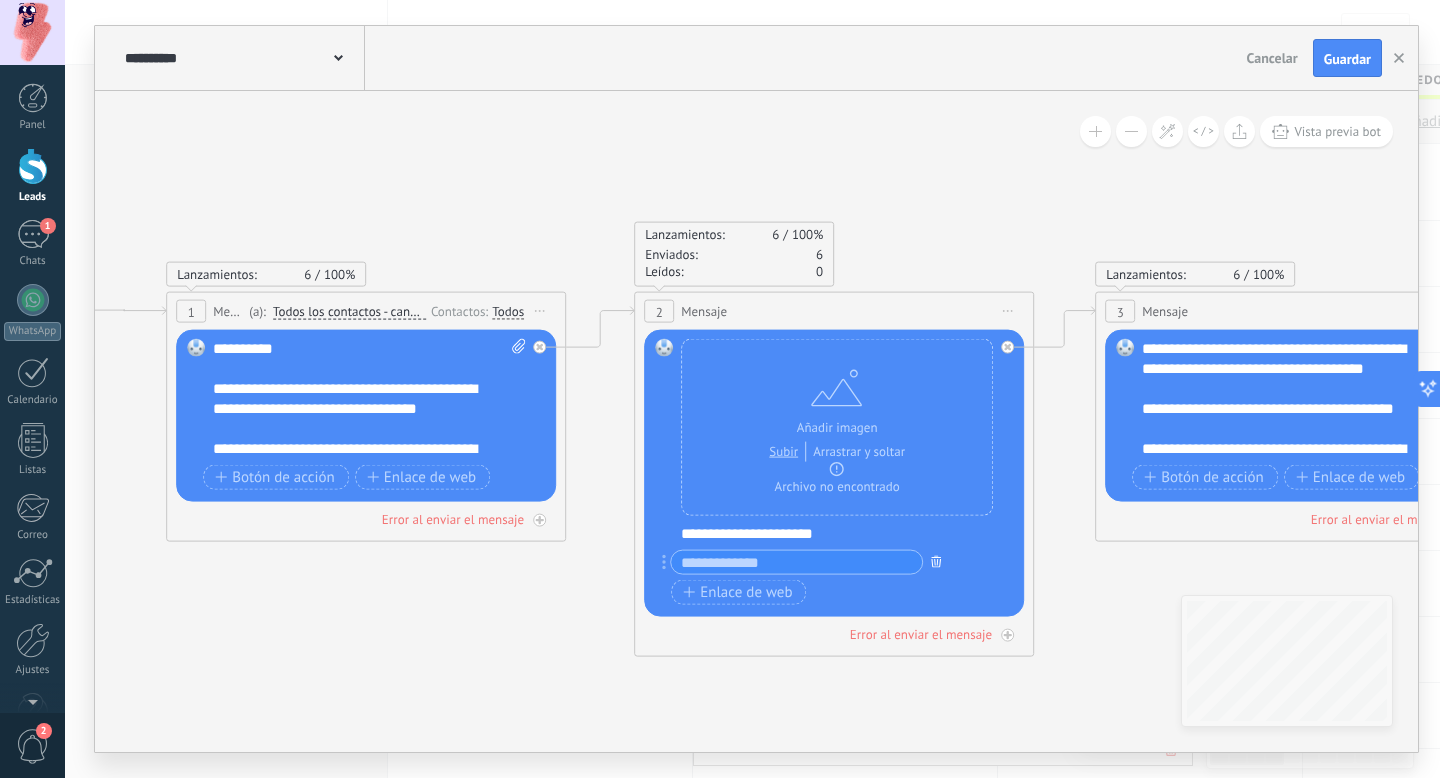 click at bounding box center (936, 561) 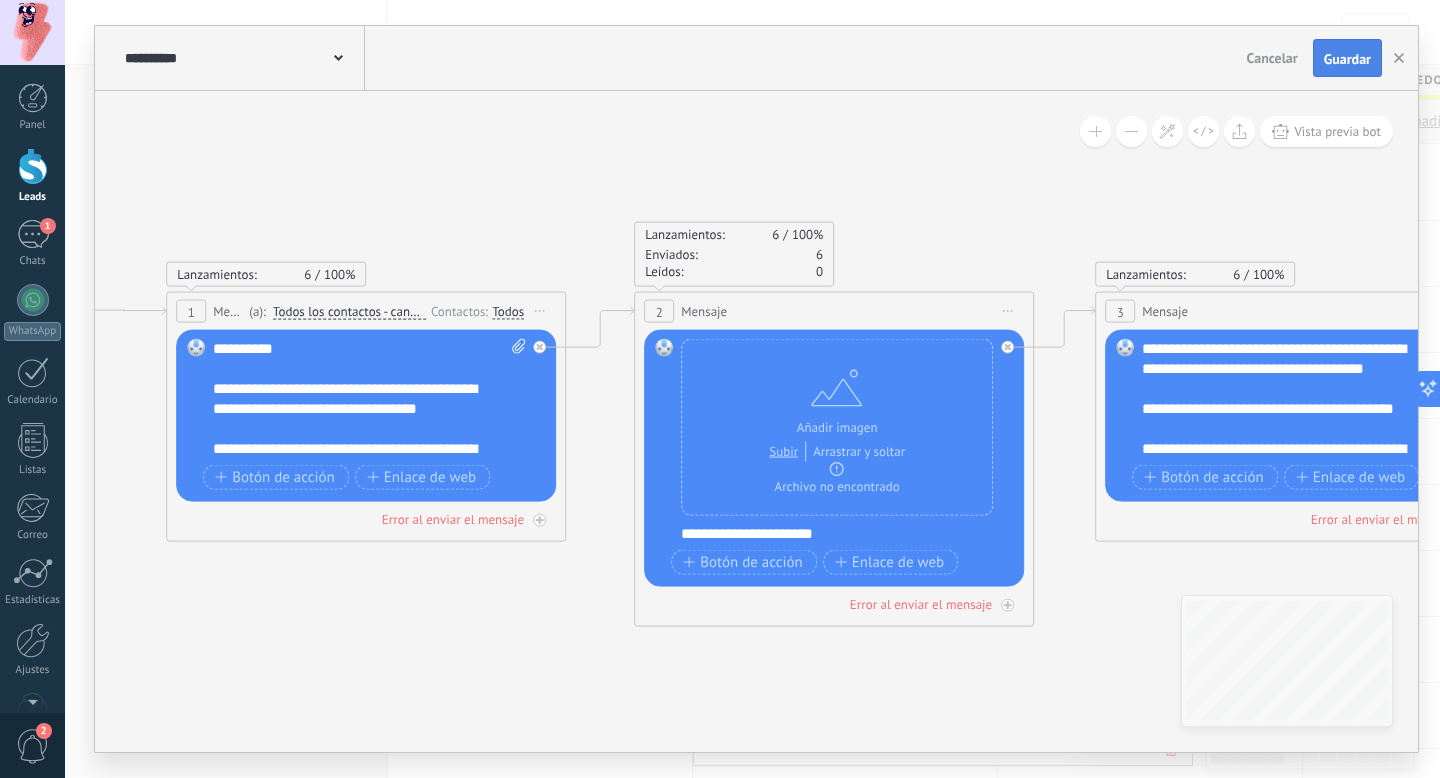 click on "Guardar" at bounding box center [1347, 59] 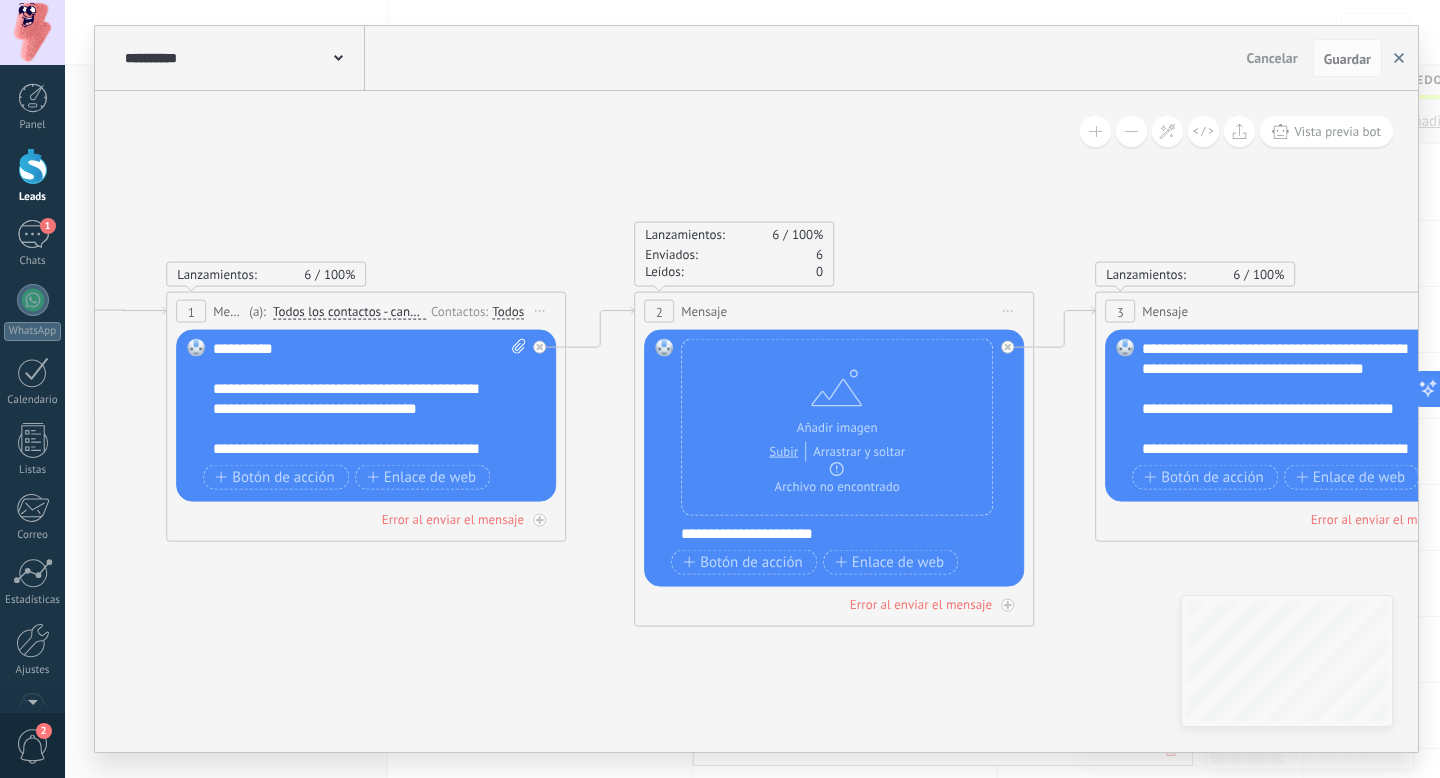 click at bounding box center (1399, 58) 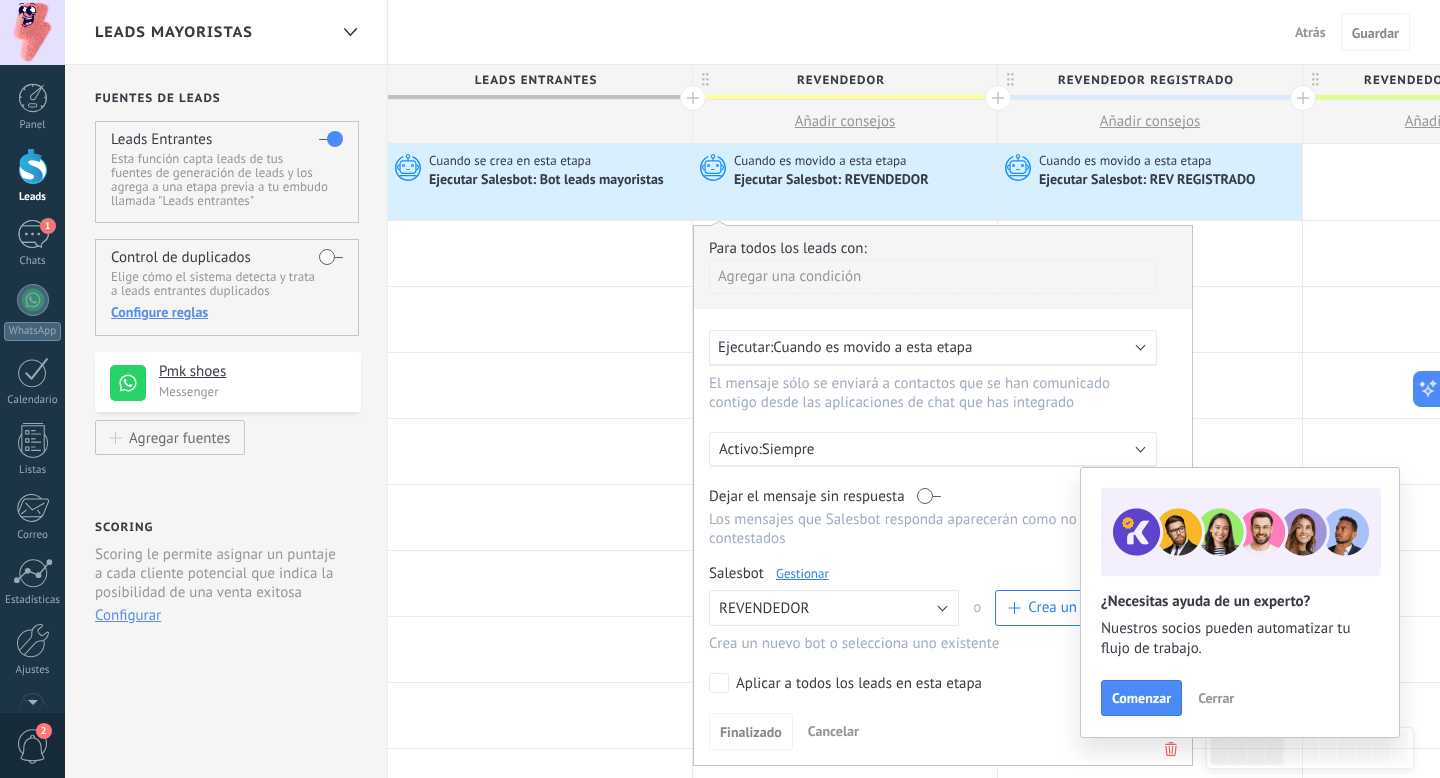 click on "Atrás" at bounding box center [1310, 32] 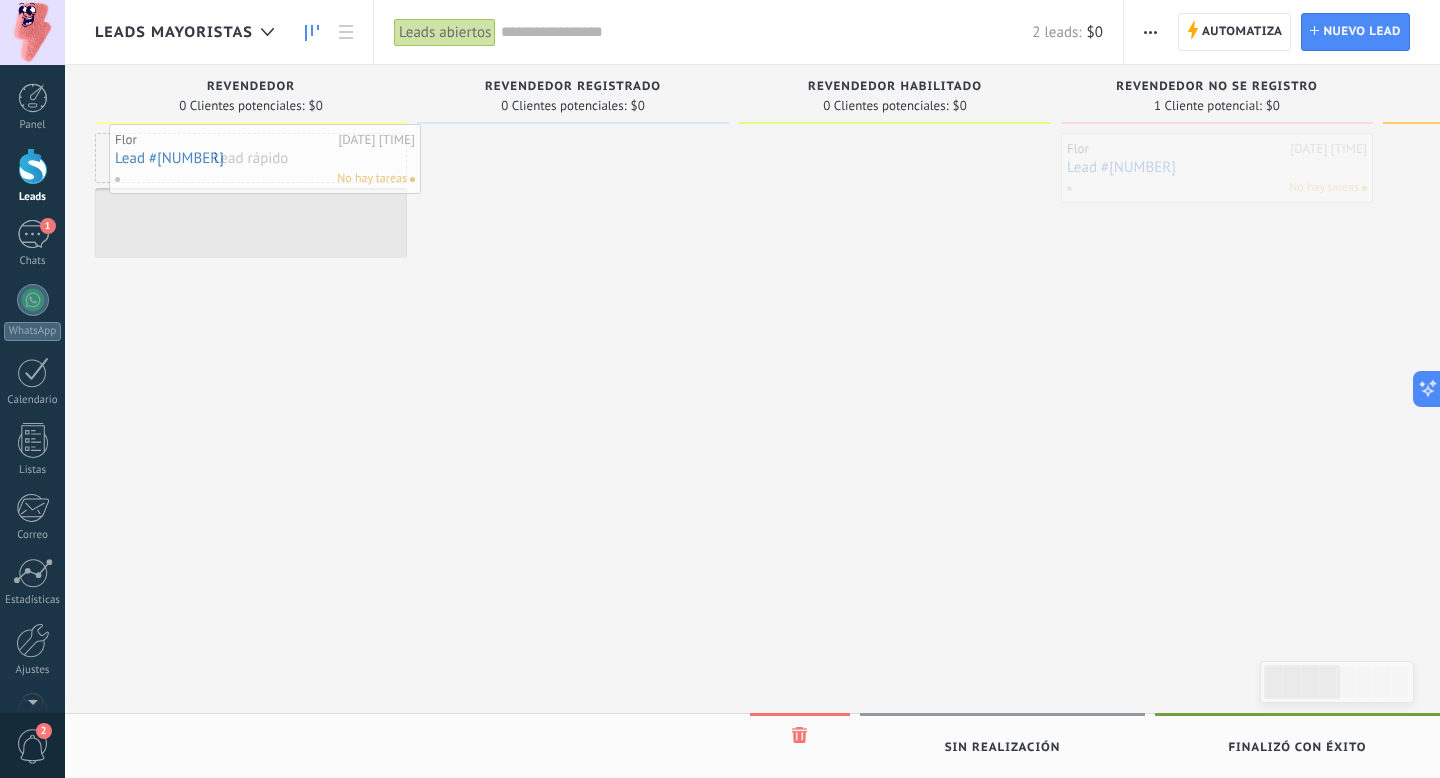 drag, startPoint x: 1188, startPoint y: 184, endPoint x: 236, endPoint y: 175, distance: 952.04254 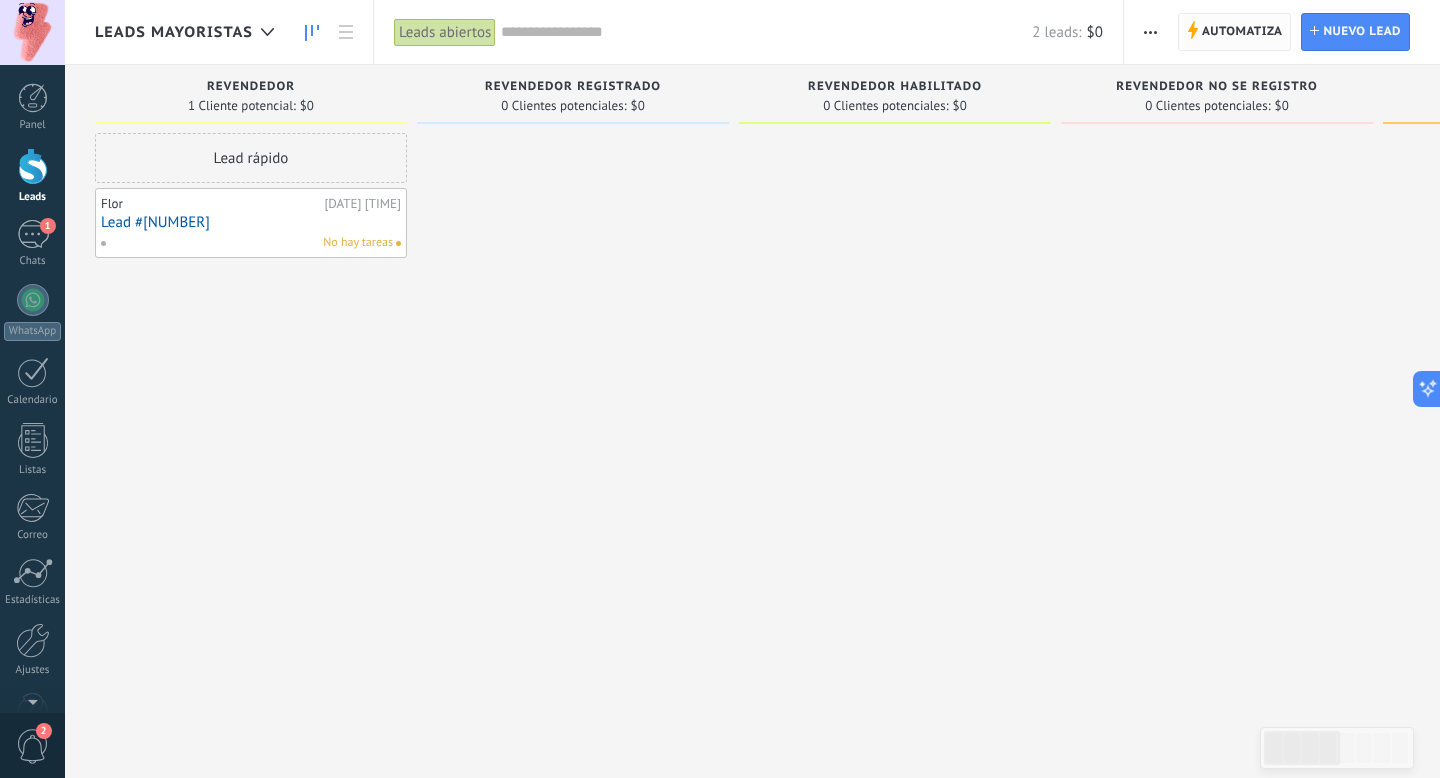 click on "Automatiza" at bounding box center [1242, 32] 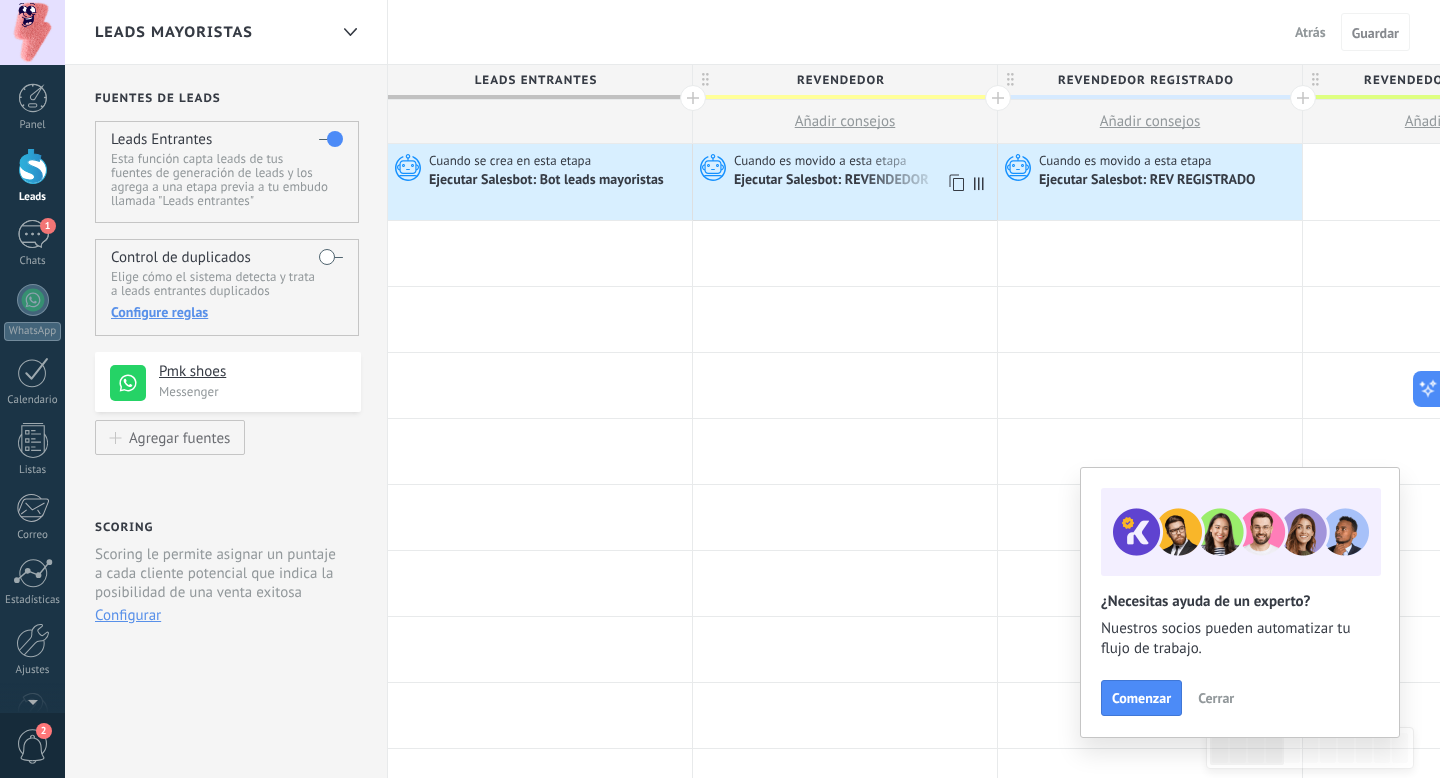 click on "Ejecutar Salesbot: REVENDEDOR" at bounding box center [833, 181] 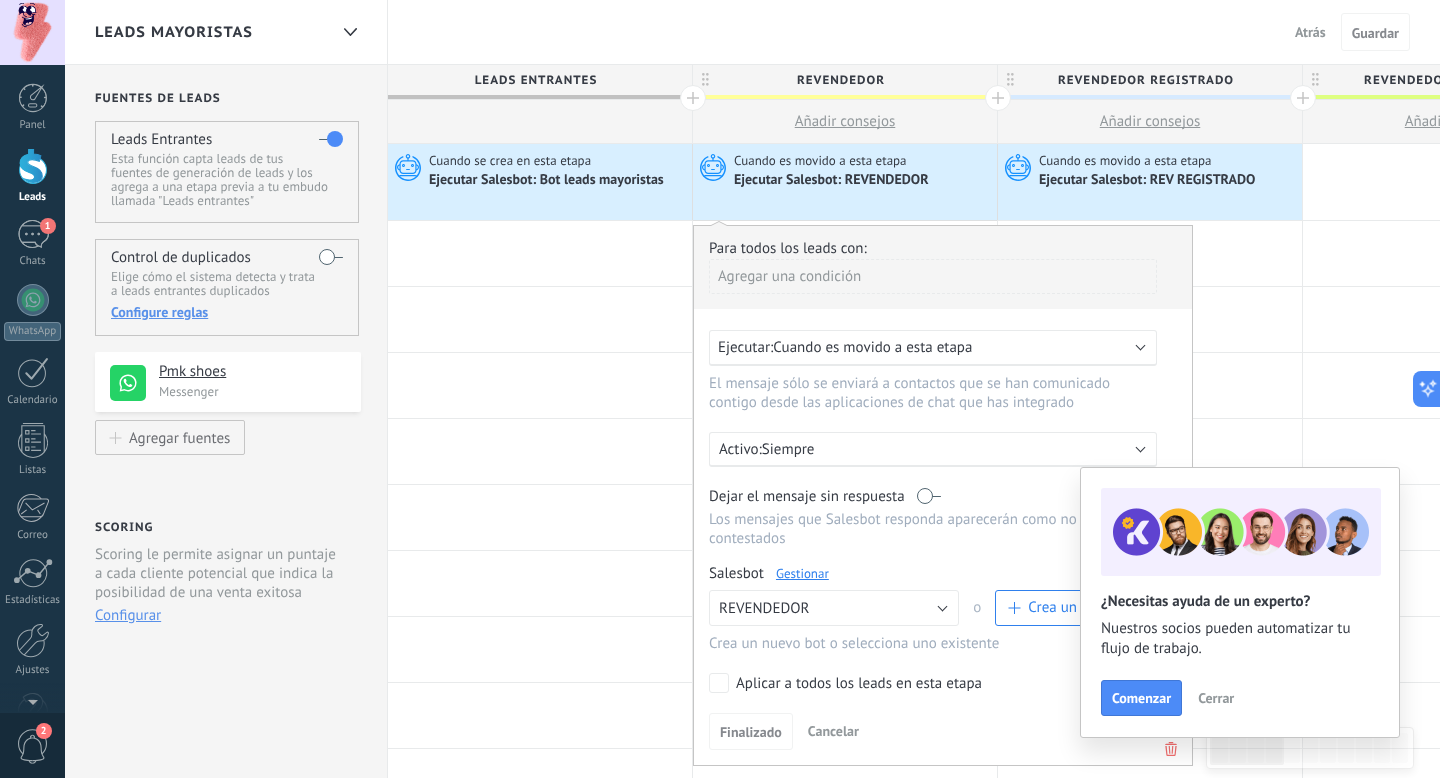 click on "Gestionar" at bounding box center (802, 573) 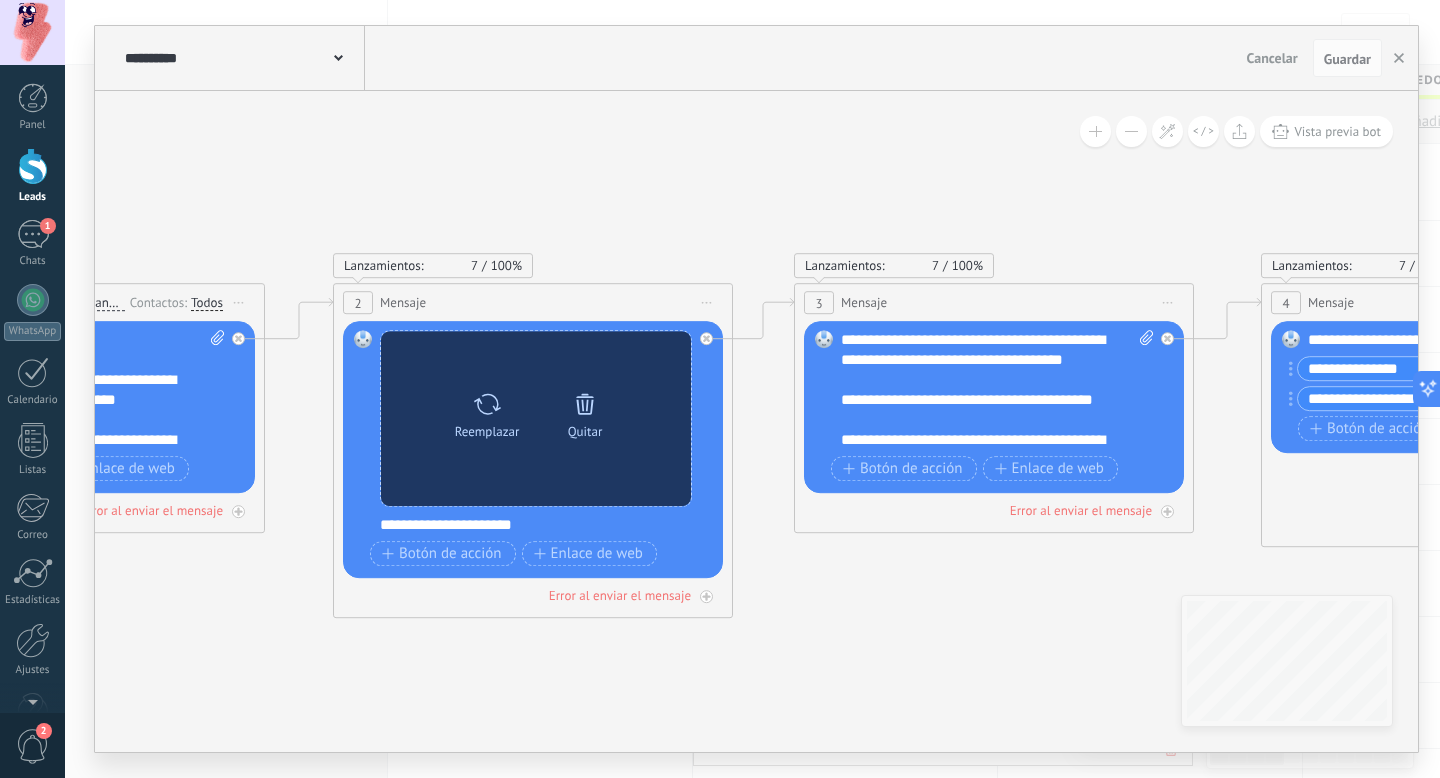 click at bounding box center (585, 404) 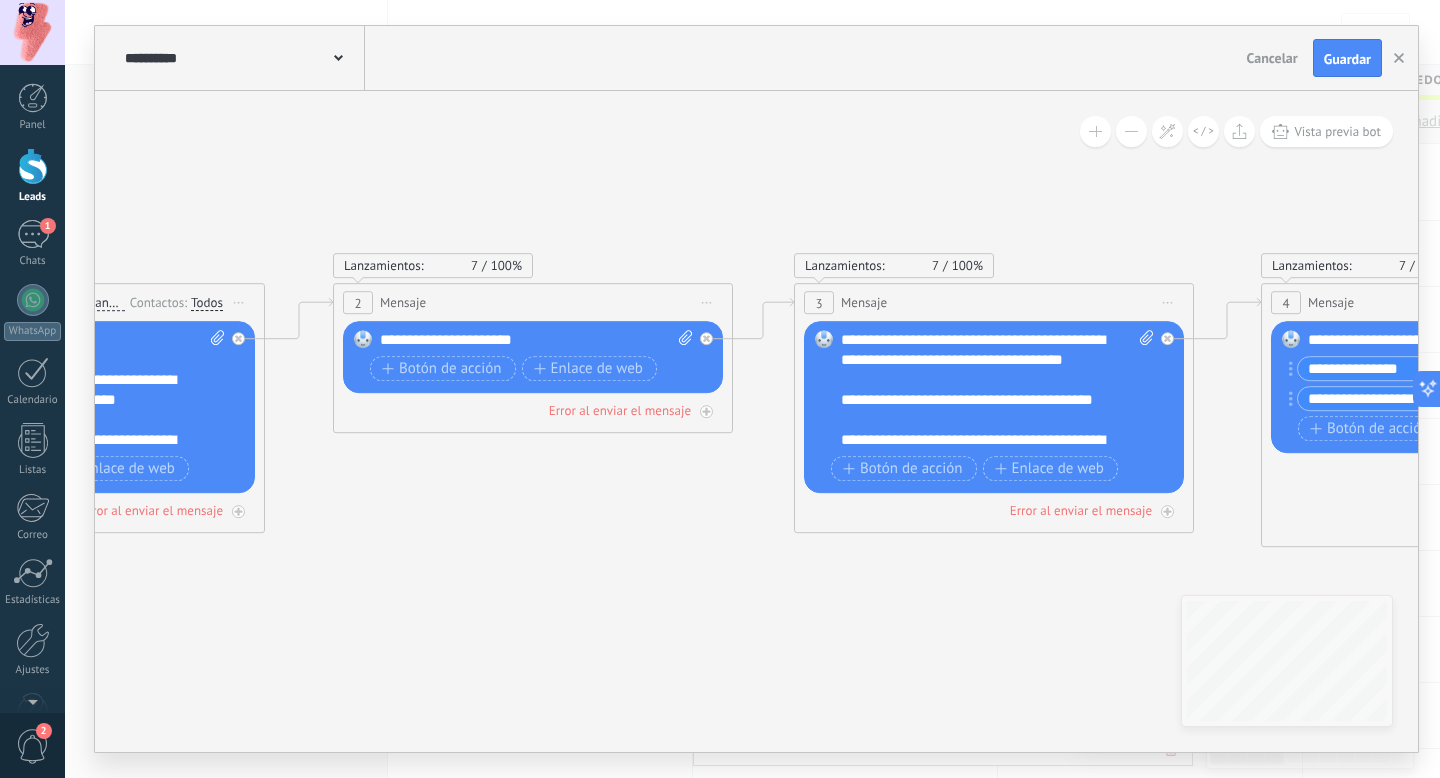 click at bounding box center (1344, 640) 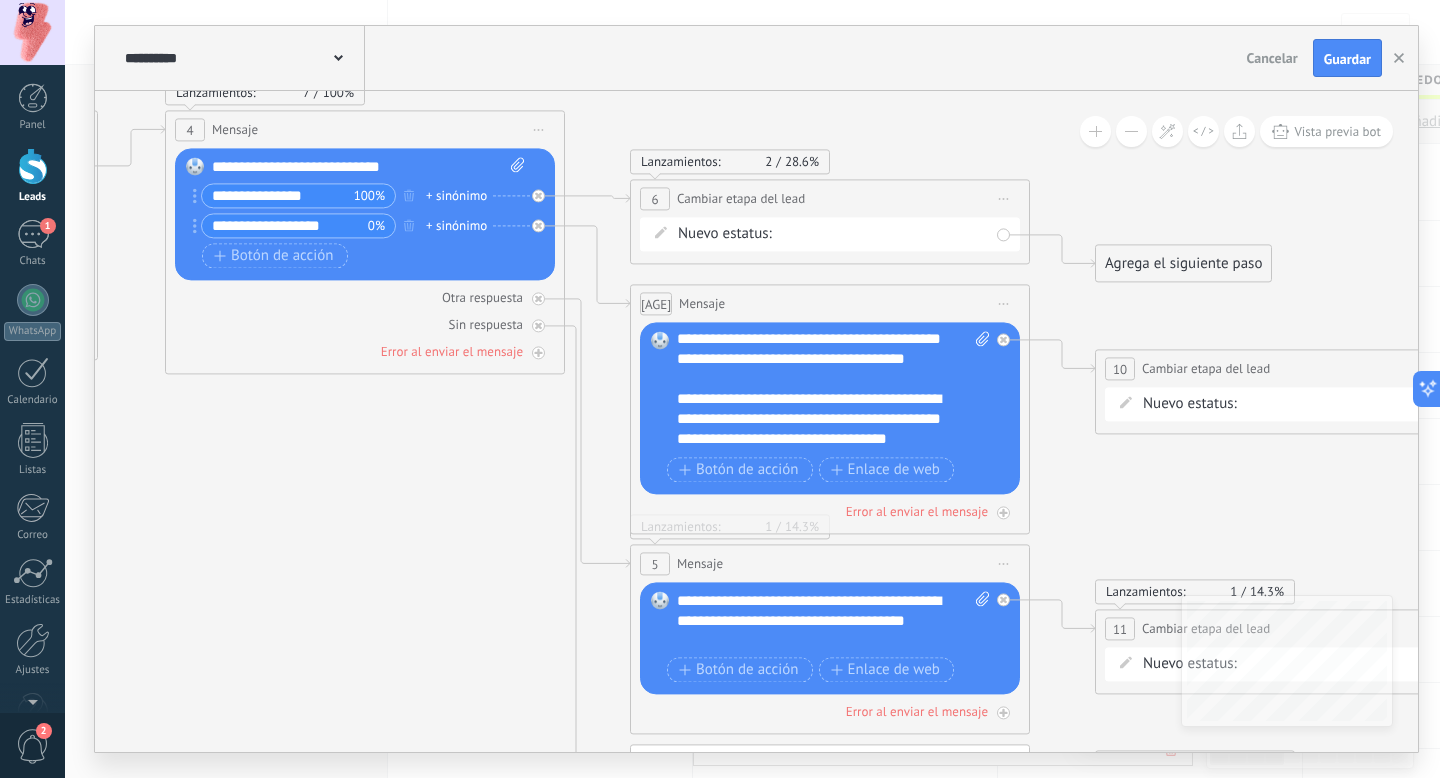 scroll, scrollTop: 160, scrollLeft: 0, axis: vertical 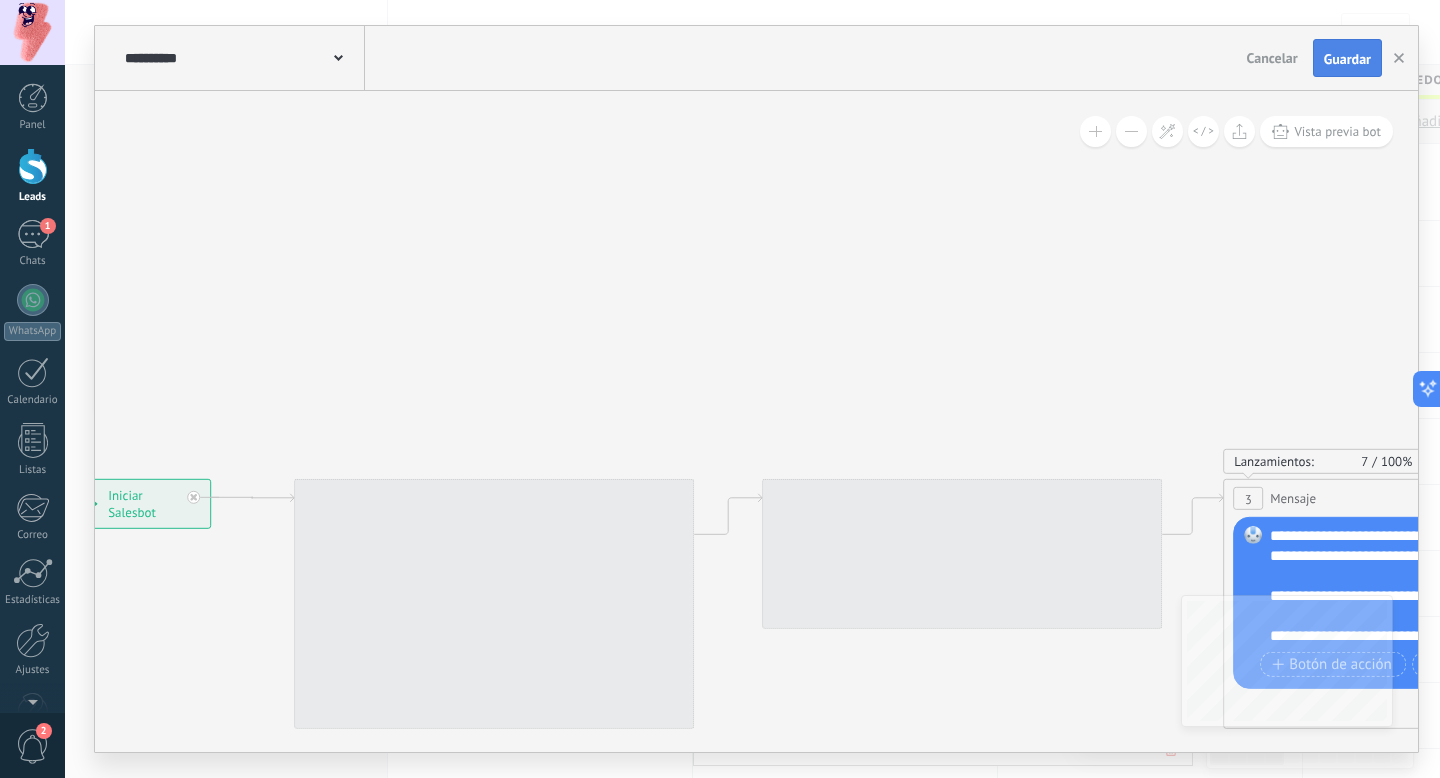 click on "Guardar" at bounding box center [1347, 59] 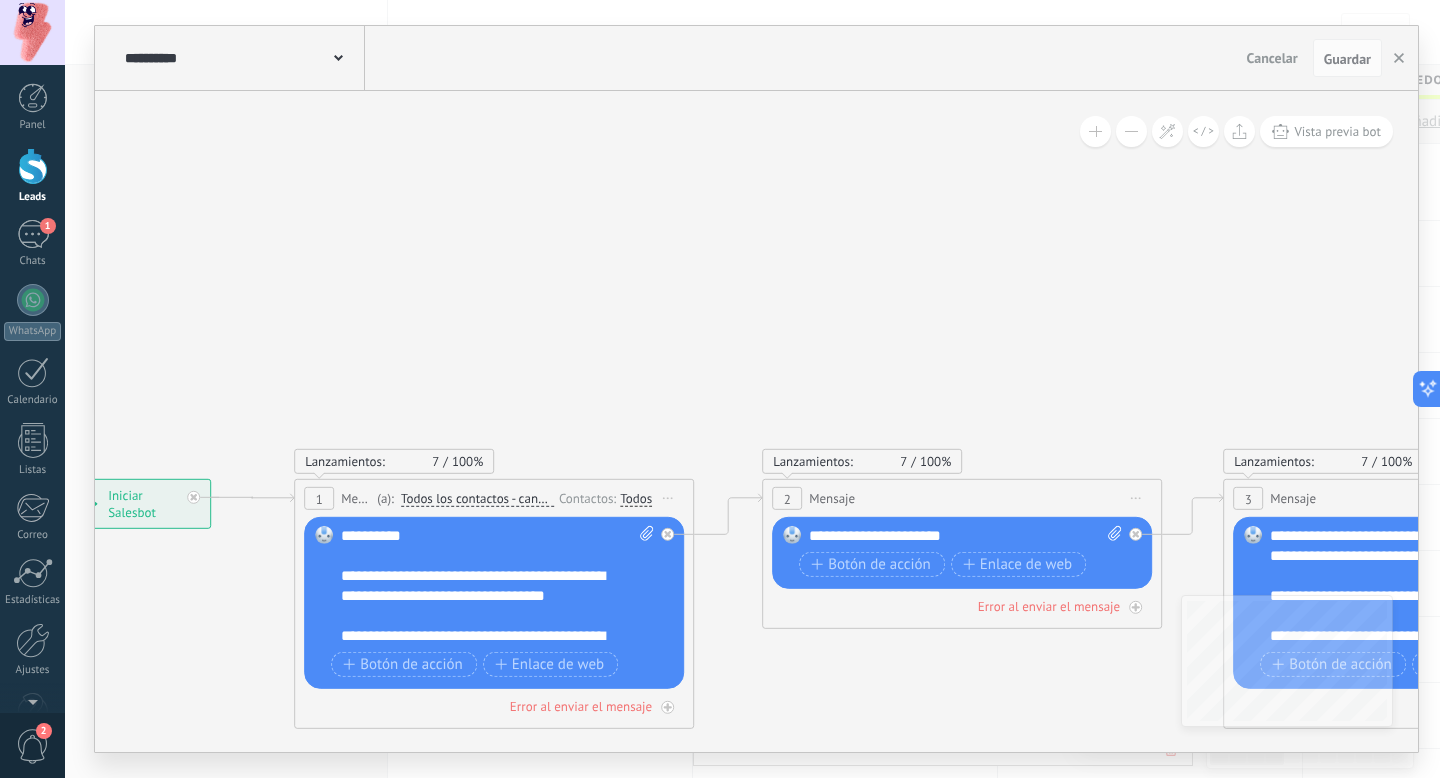 click at bounding box center (338, 58) 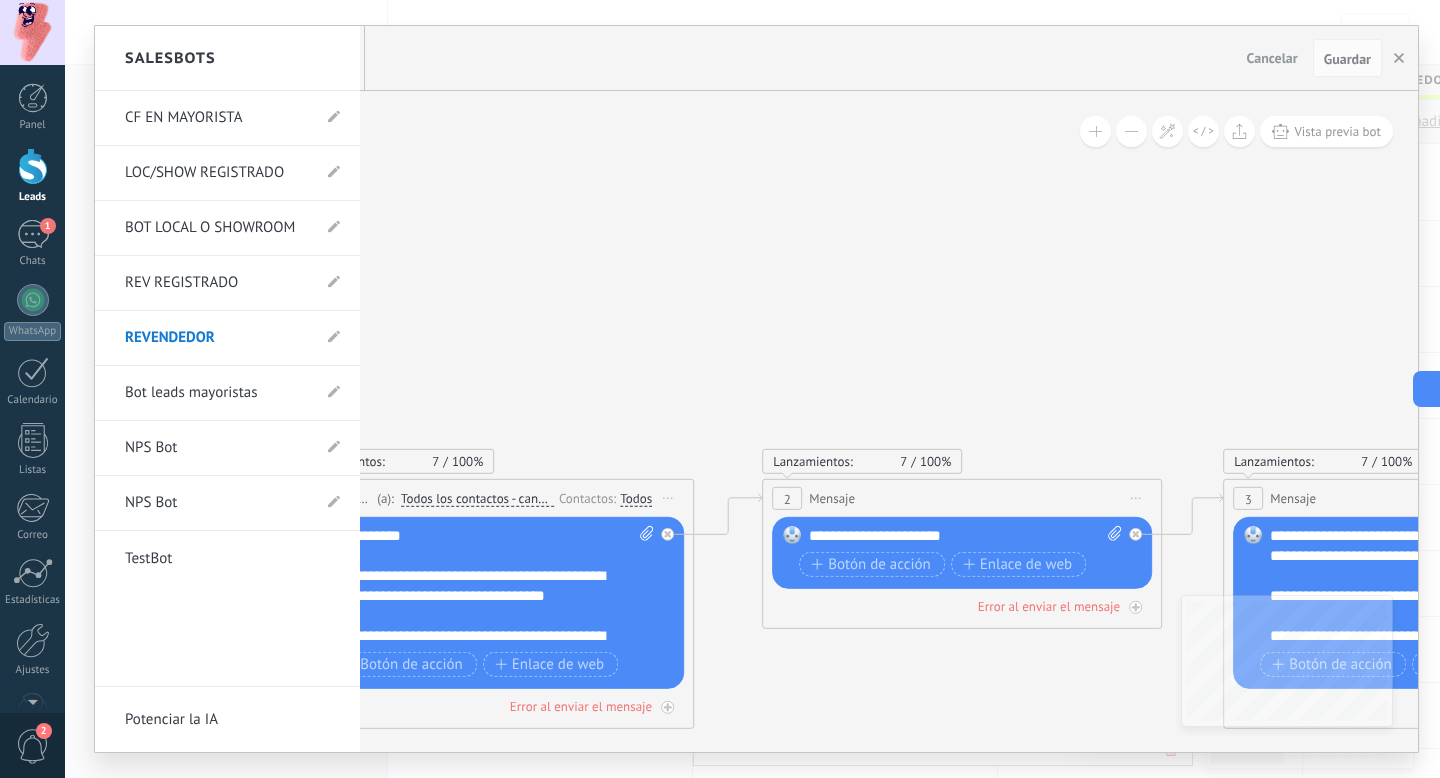 click on "BOT LOCAL O SHOWROOM" at bounding box center (217, 118) 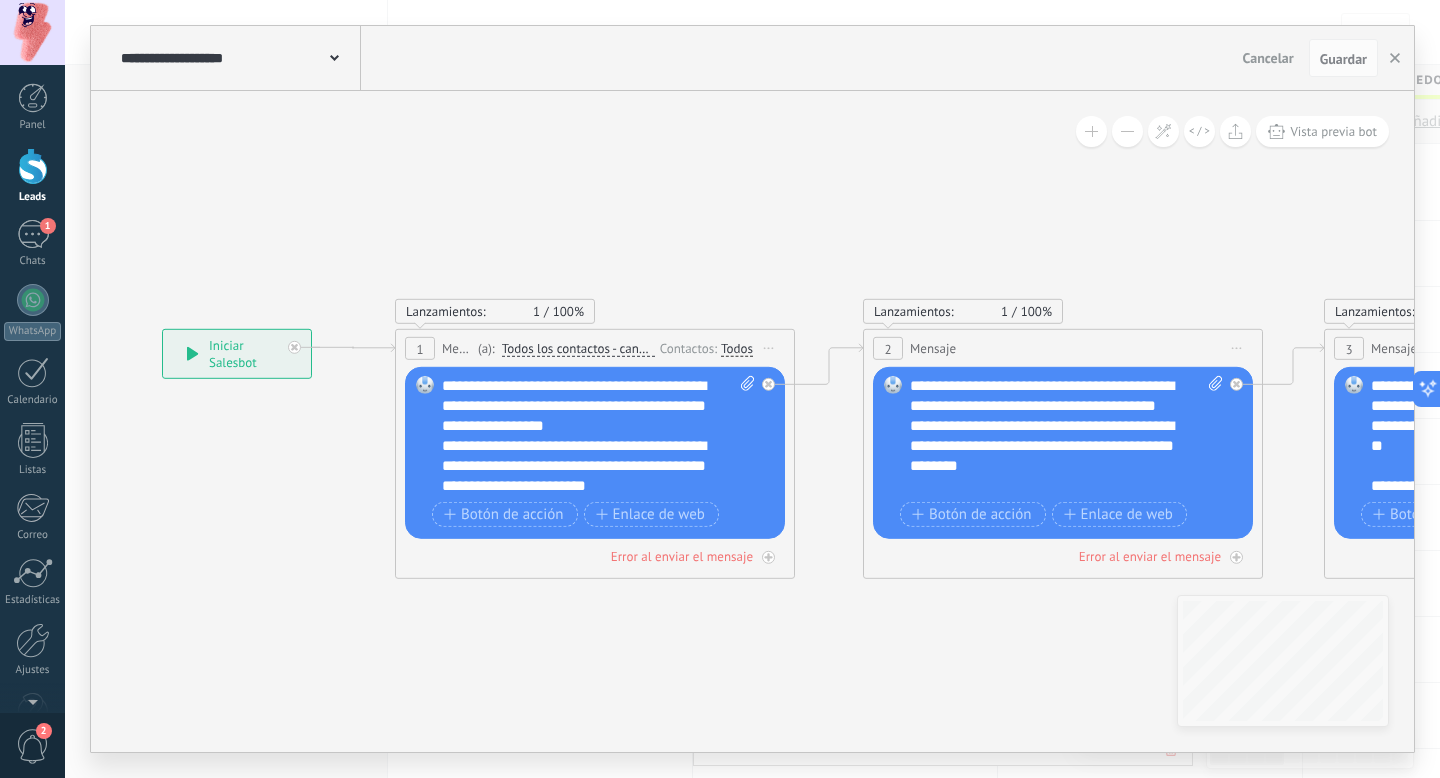 scroll, scrollTop: 80, scrollLeft: 0, axis: vertical 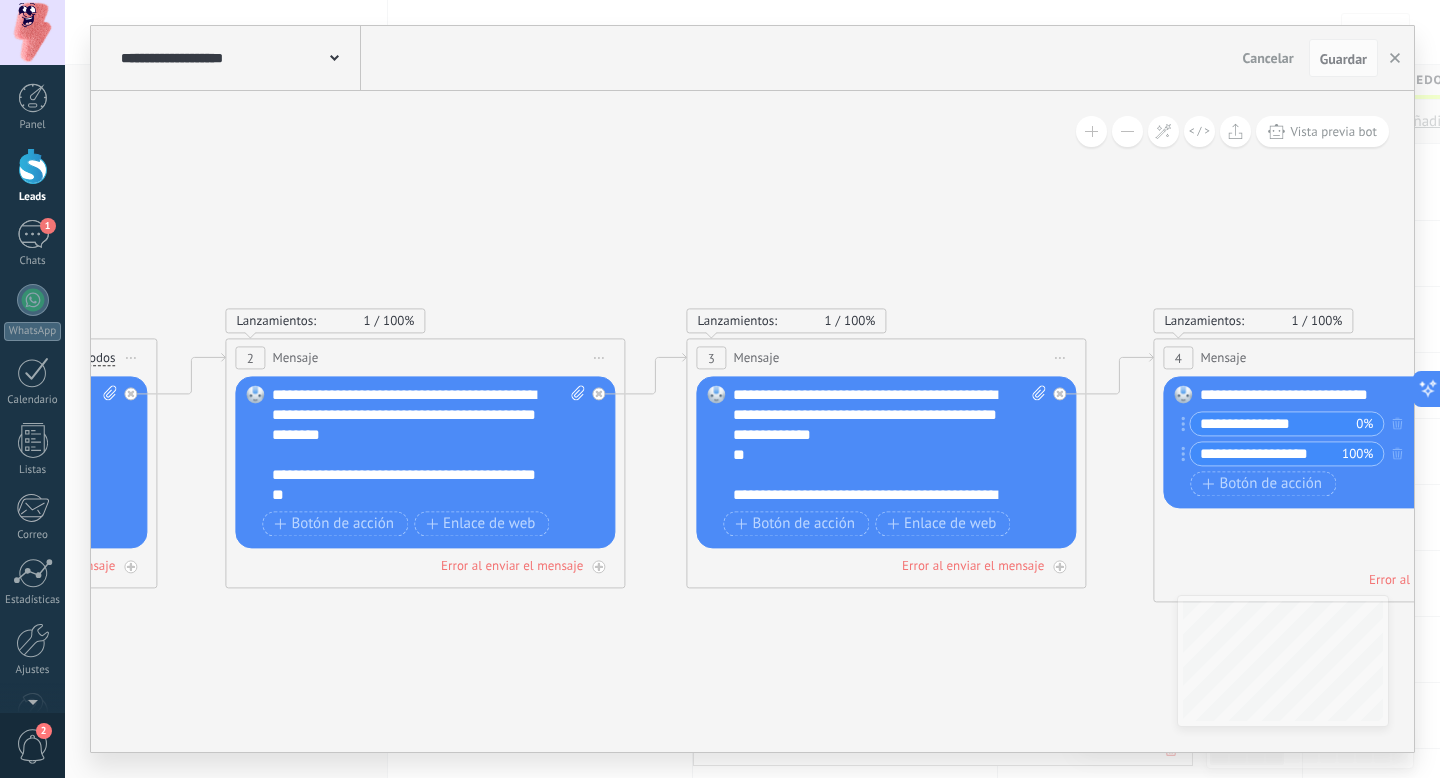 click on "**********" at bounding box center (-40, 445) 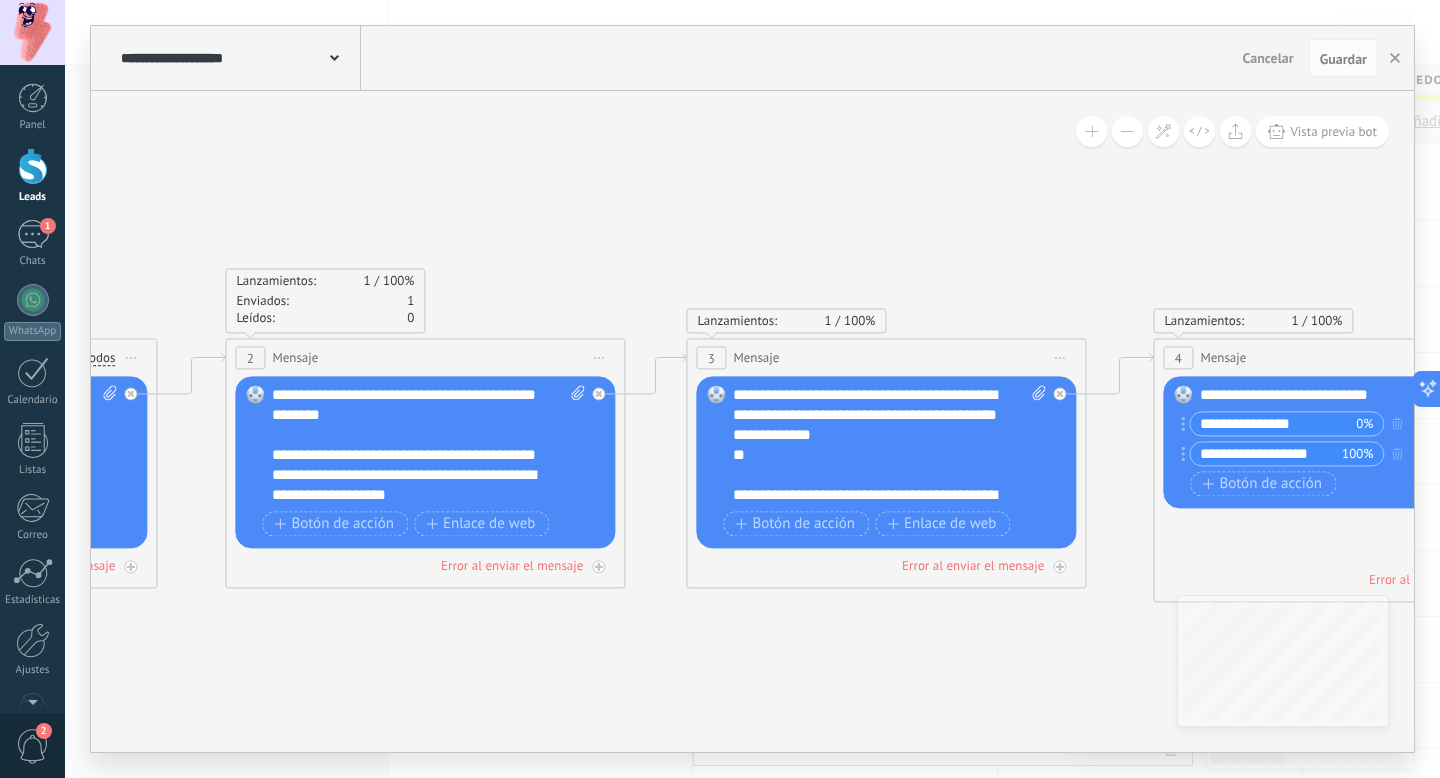 scroll, scrollTop: 80, scrollLeft: 0, axis: vertical 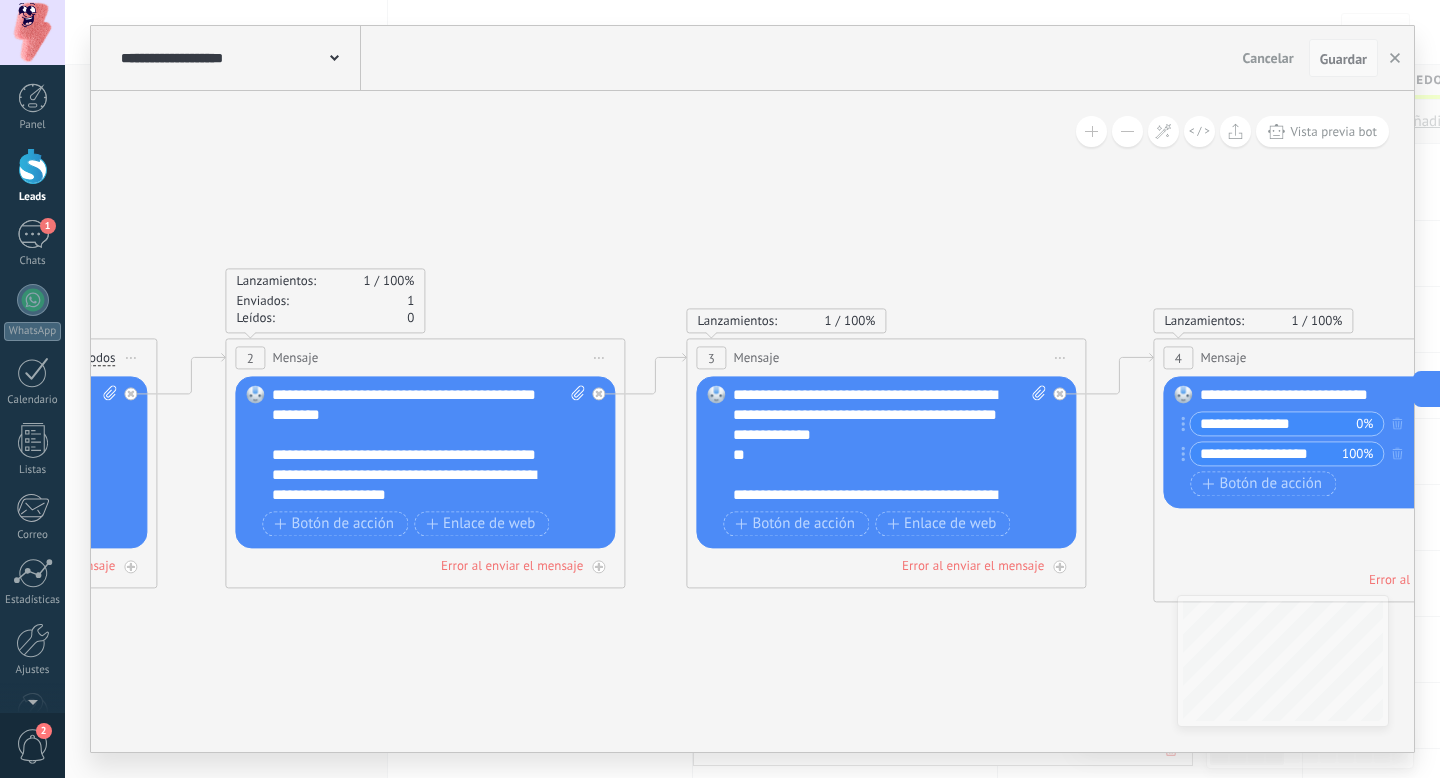 click on "Guardar" at bounding box center [1343, 59] 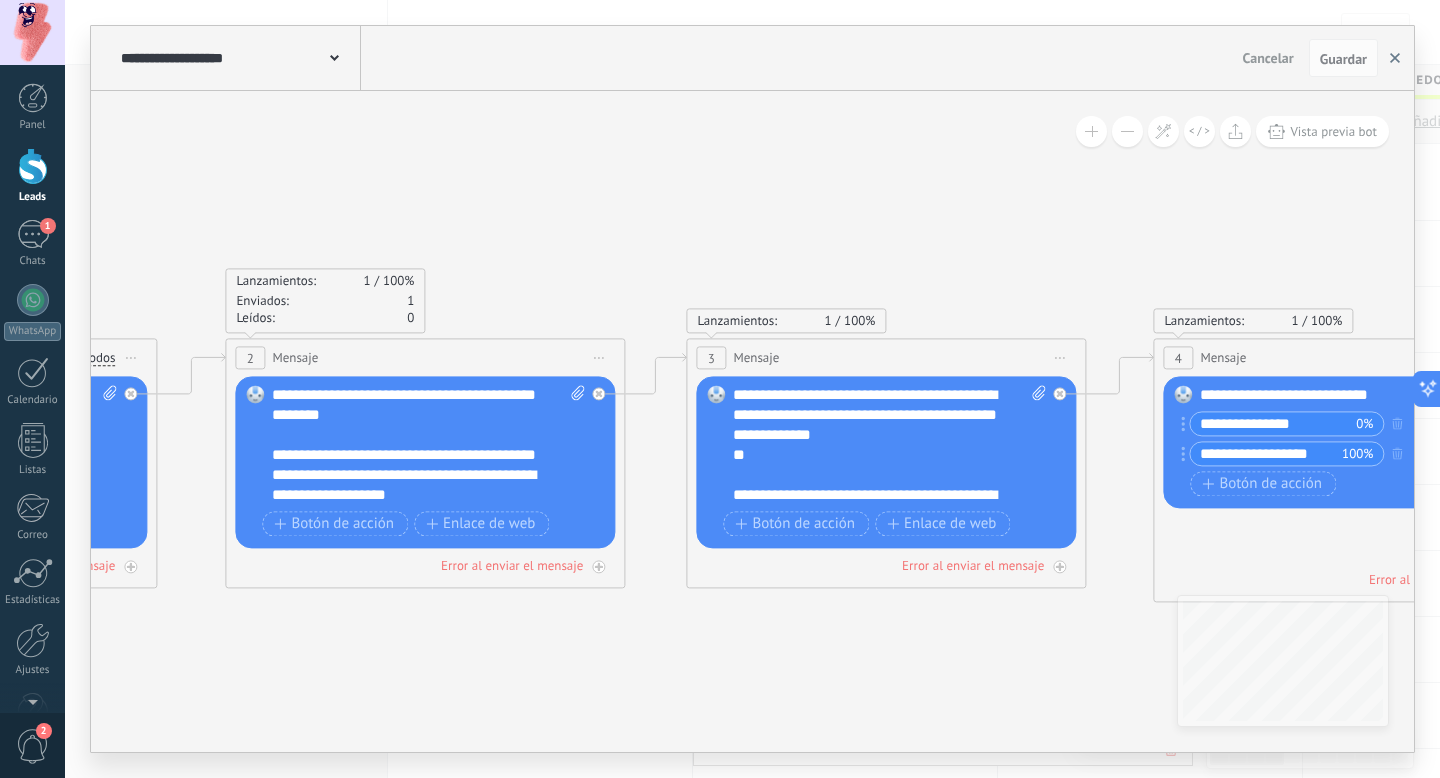 click at bounding box center [1395, 58] 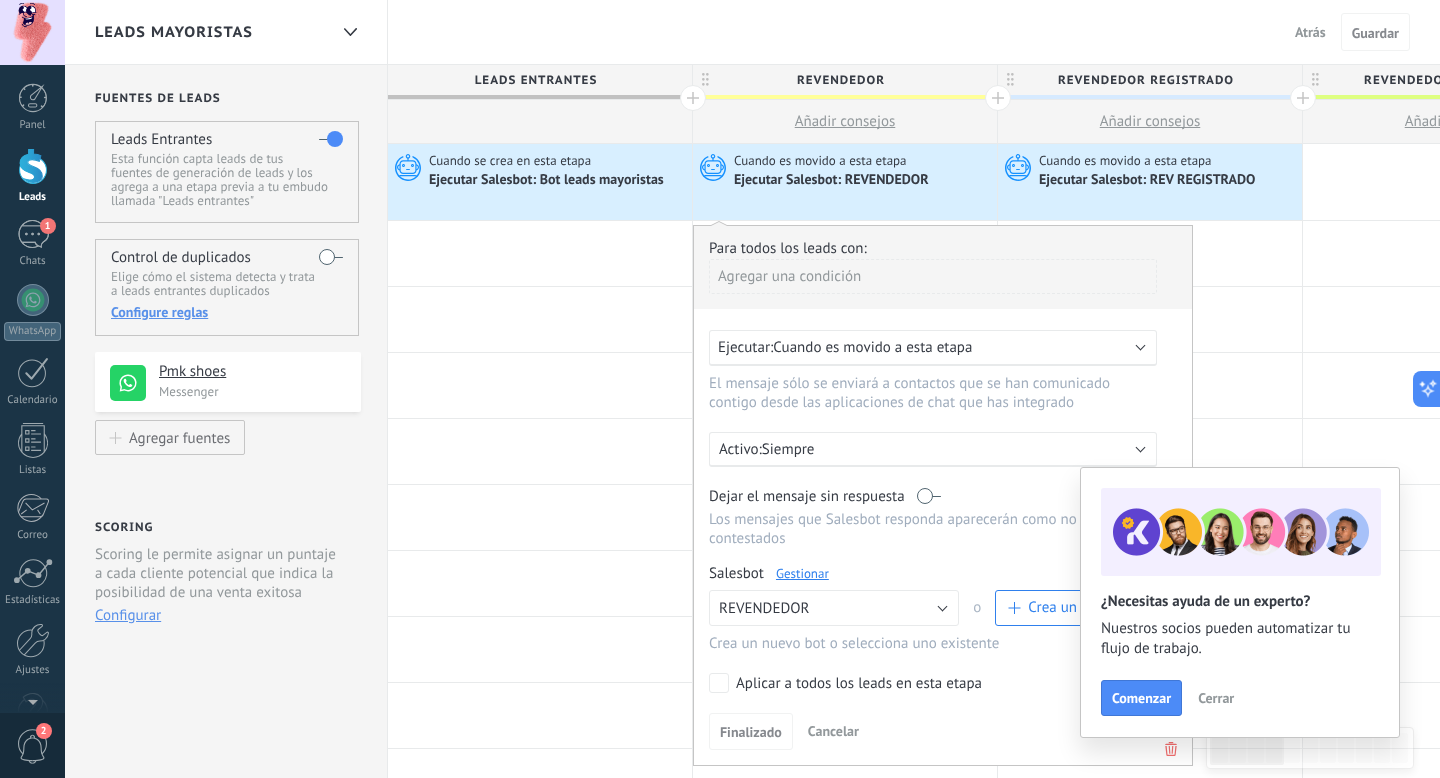 click on "Atrás" at bounding box center [1310, 32] 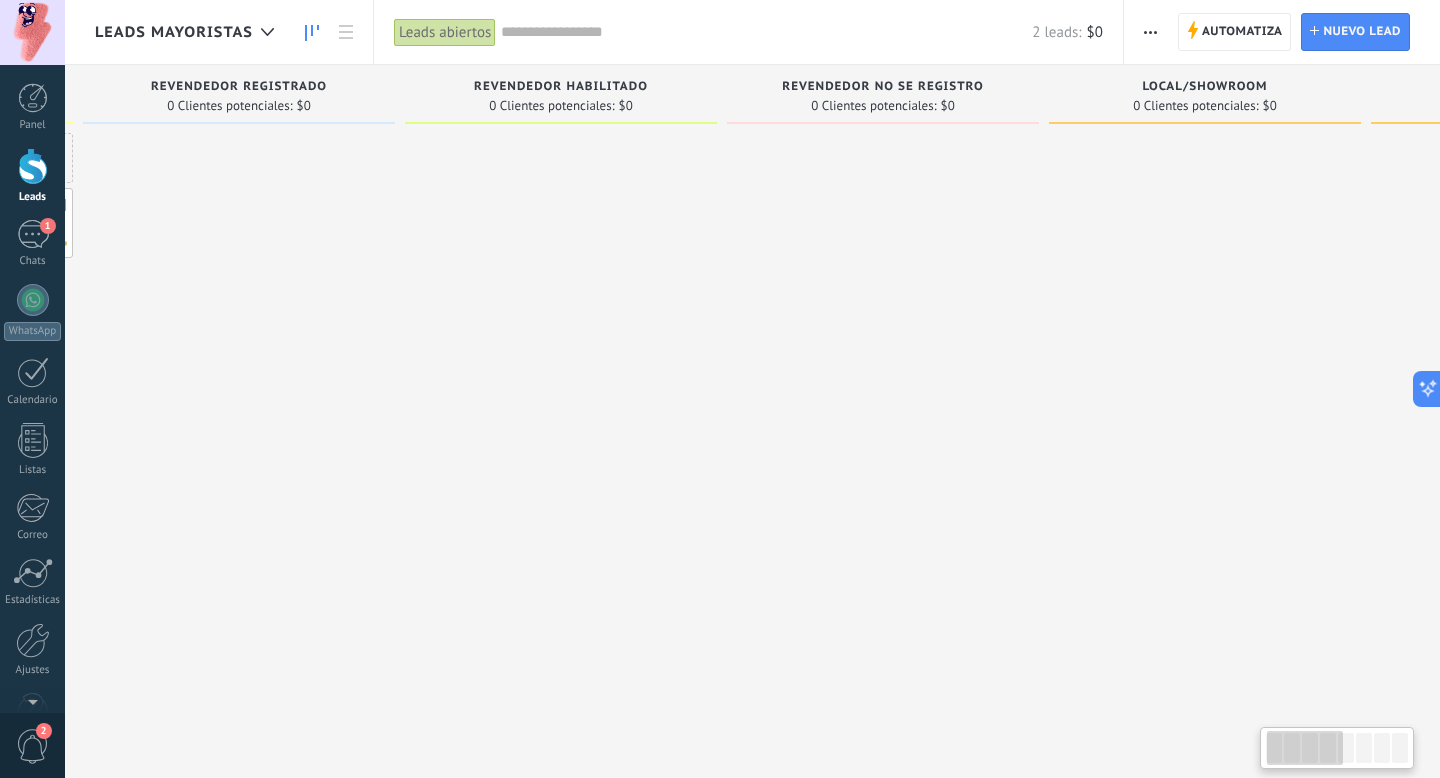 scroll, scrollTop: 0, scrollLeft: 0, axis: both 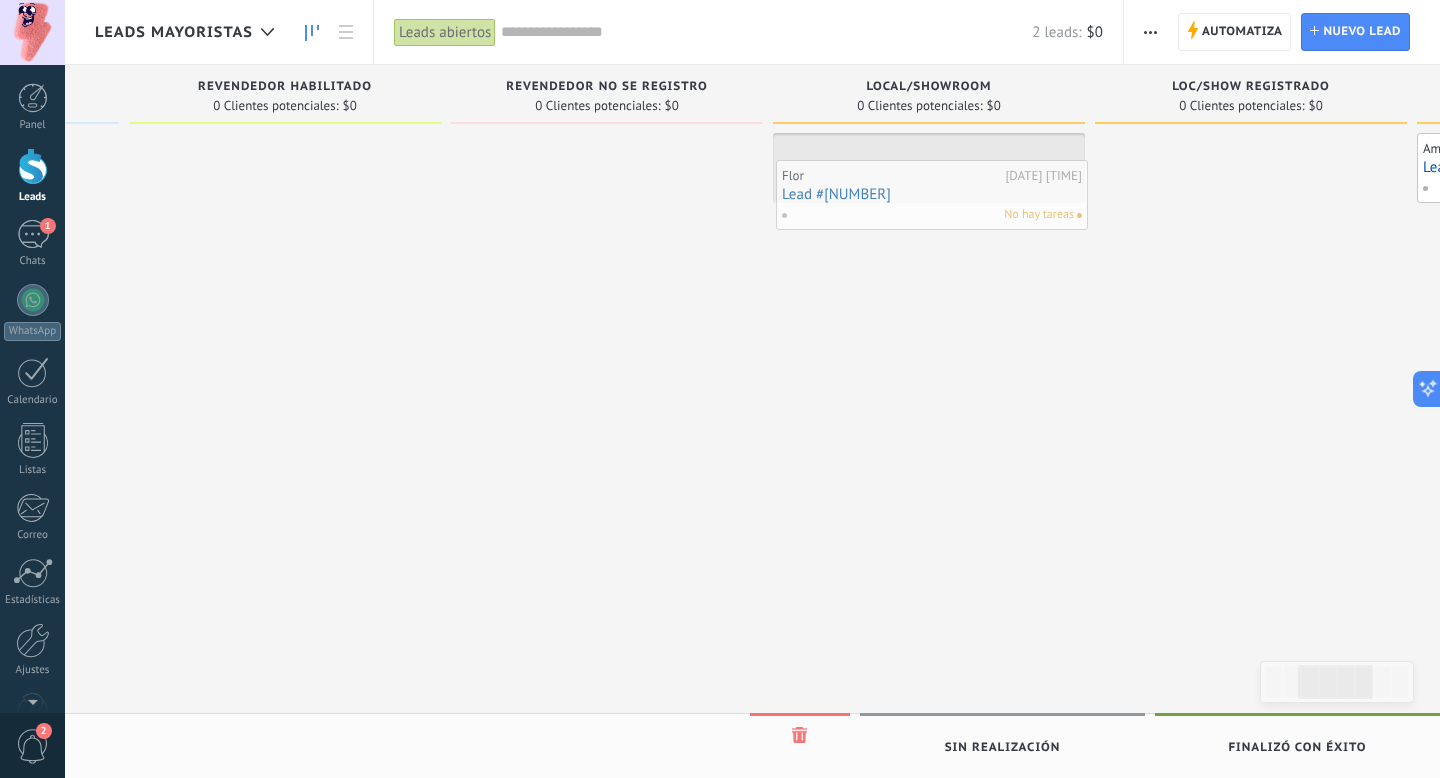 drag, startPoint x: 328, startPoint y: 237, endPoint x: 1009, endPoint y: 209, distance: 681.5754 